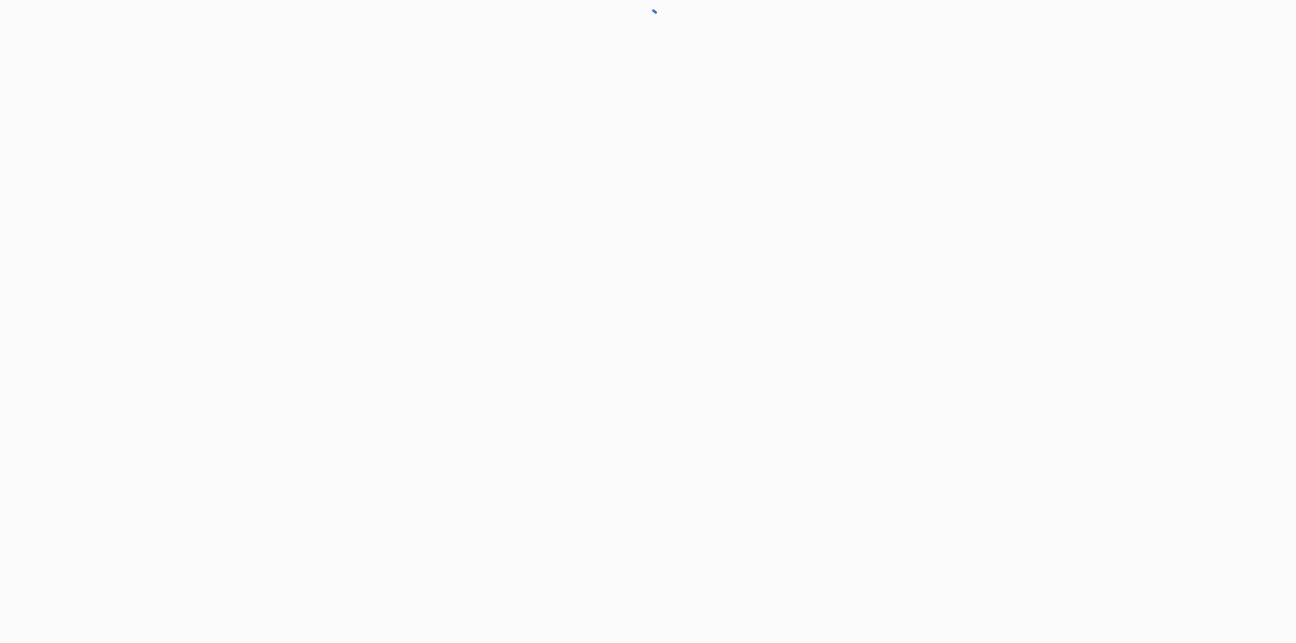 scroll, scrollTop: 0, scrollLeft: 0, axis: both 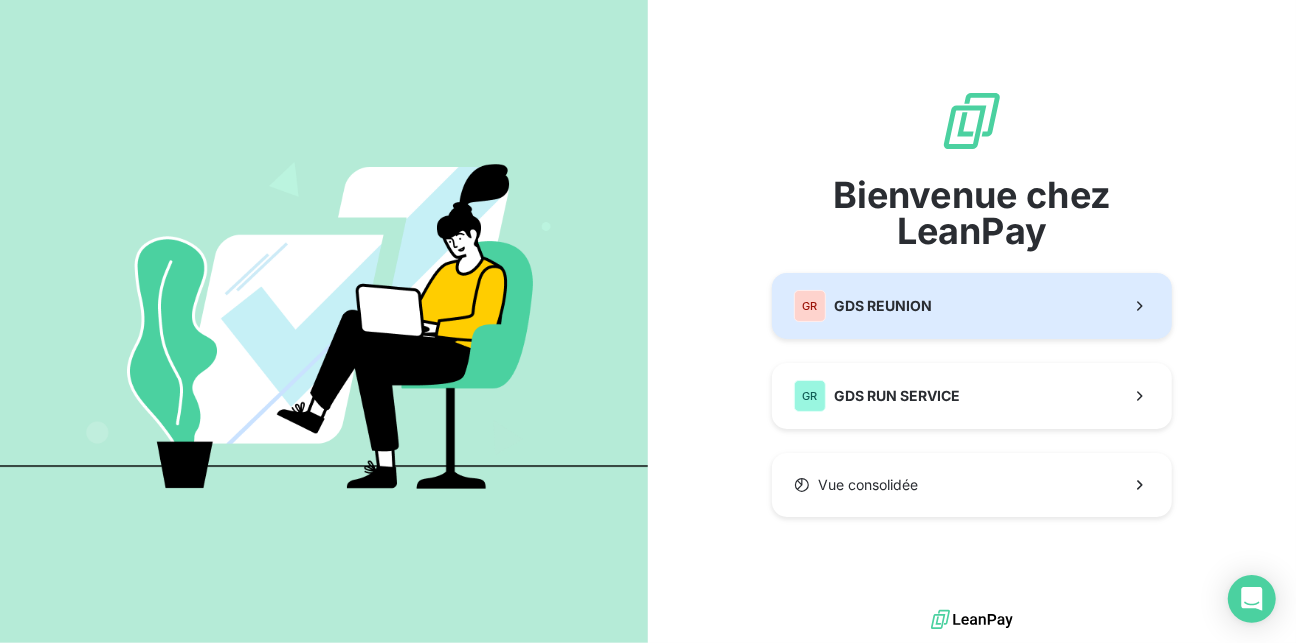 click on "GDS REUNION" at bounding box center [883, 306] 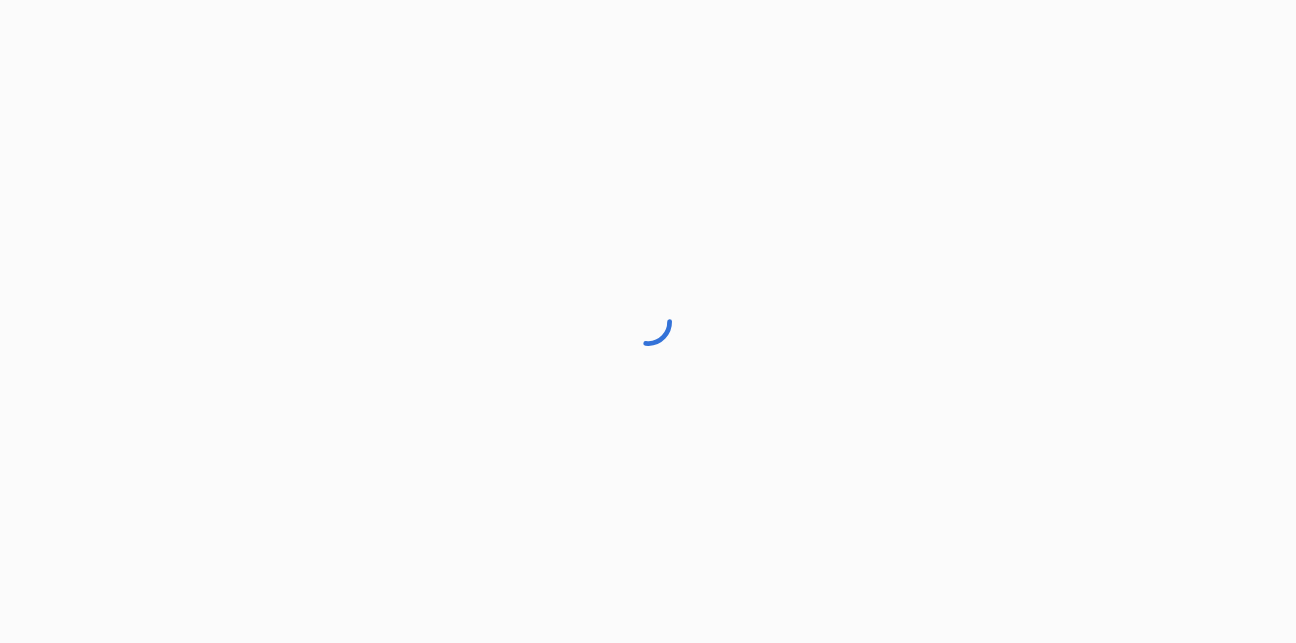 scroll, scrollTop: 0, scrollLeft: 0, axis: both 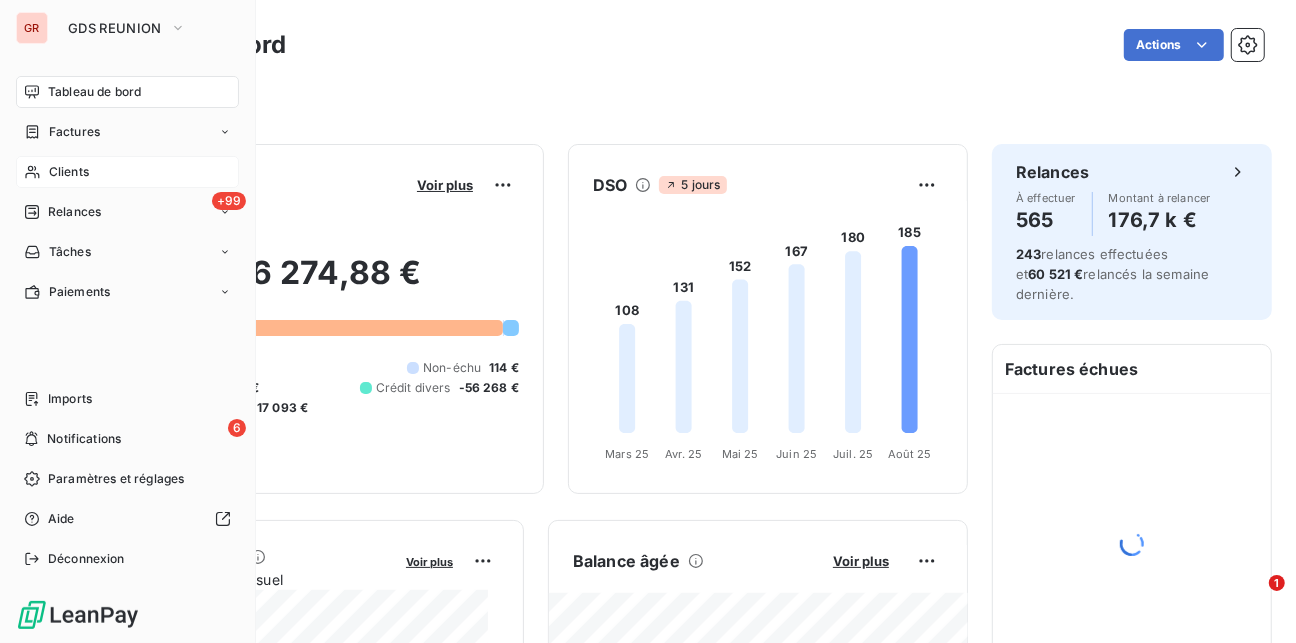 click on "Clients" at bounding box center (69, 172) 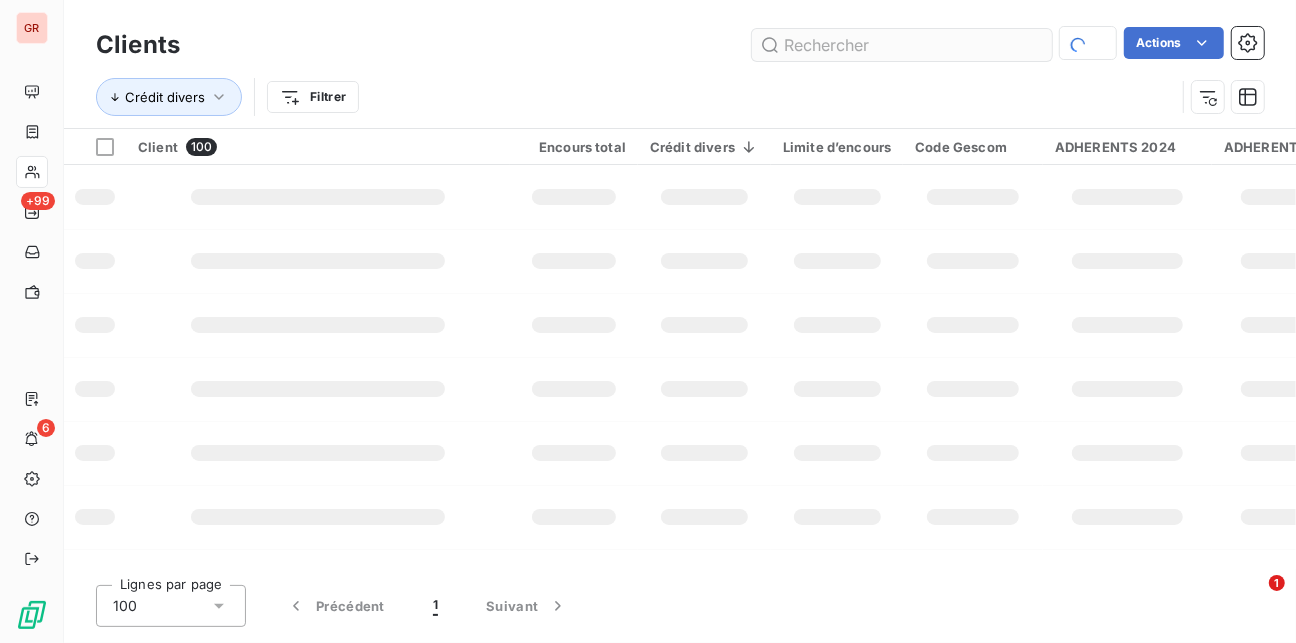 click at bounding box center [902, 45] 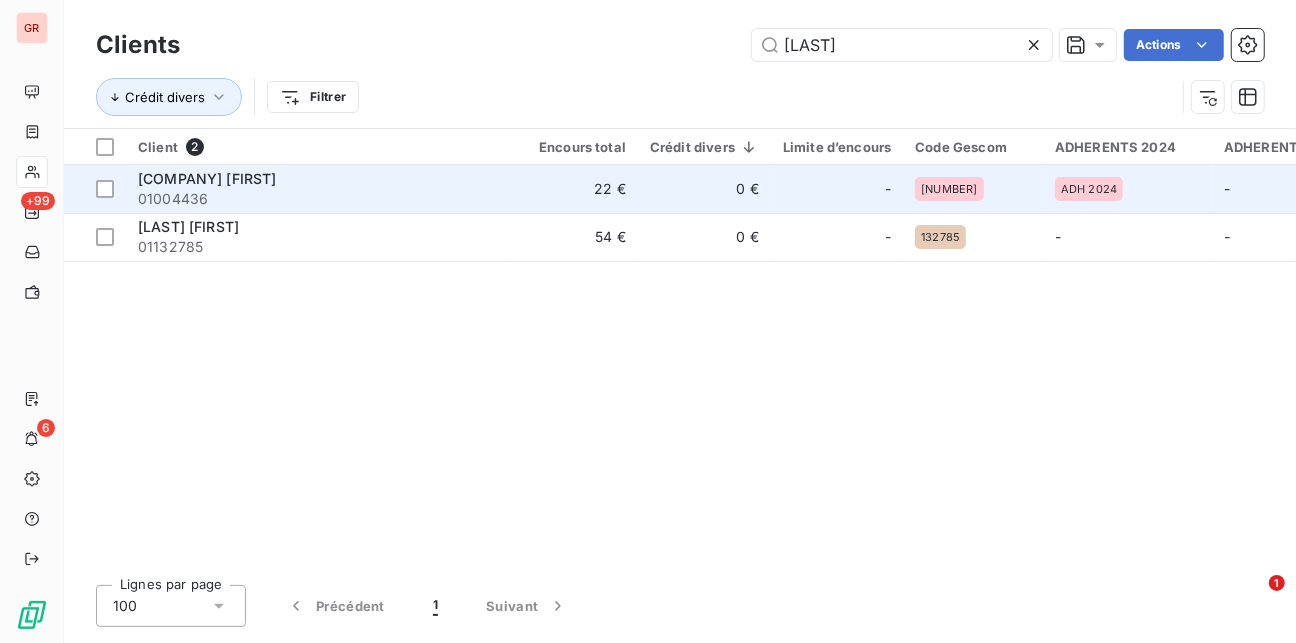 type on "[LAST]" 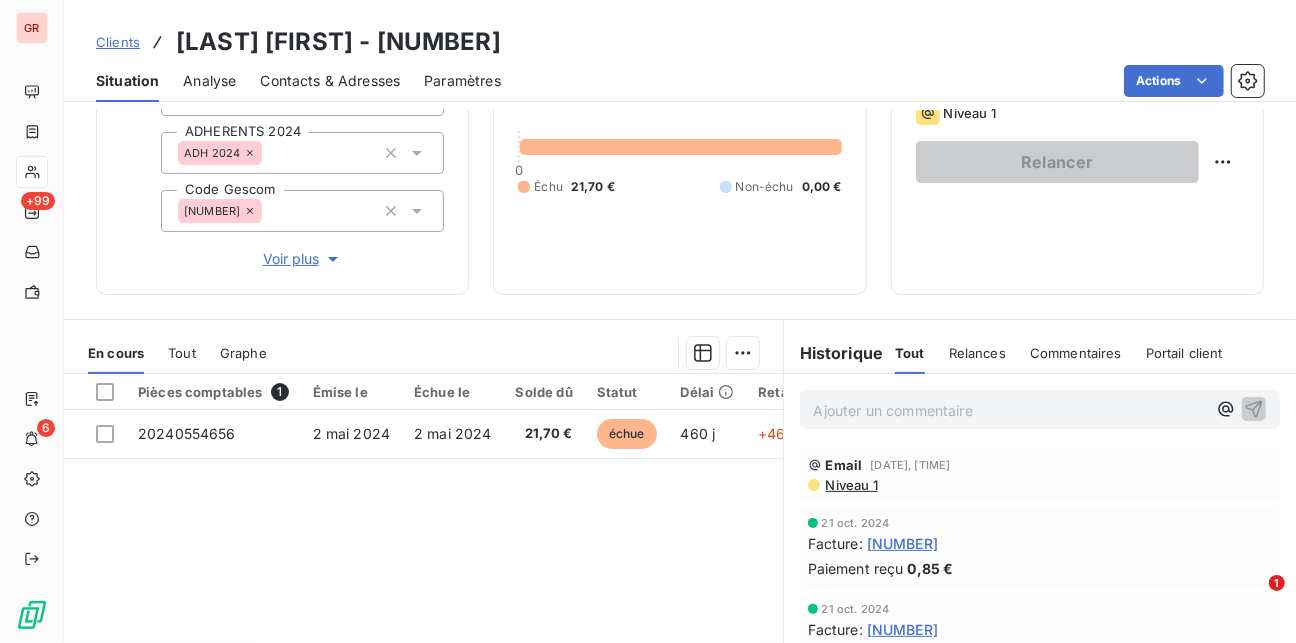 scroll, scrollTop: 348, scrollLeft: 0, axis: vertical 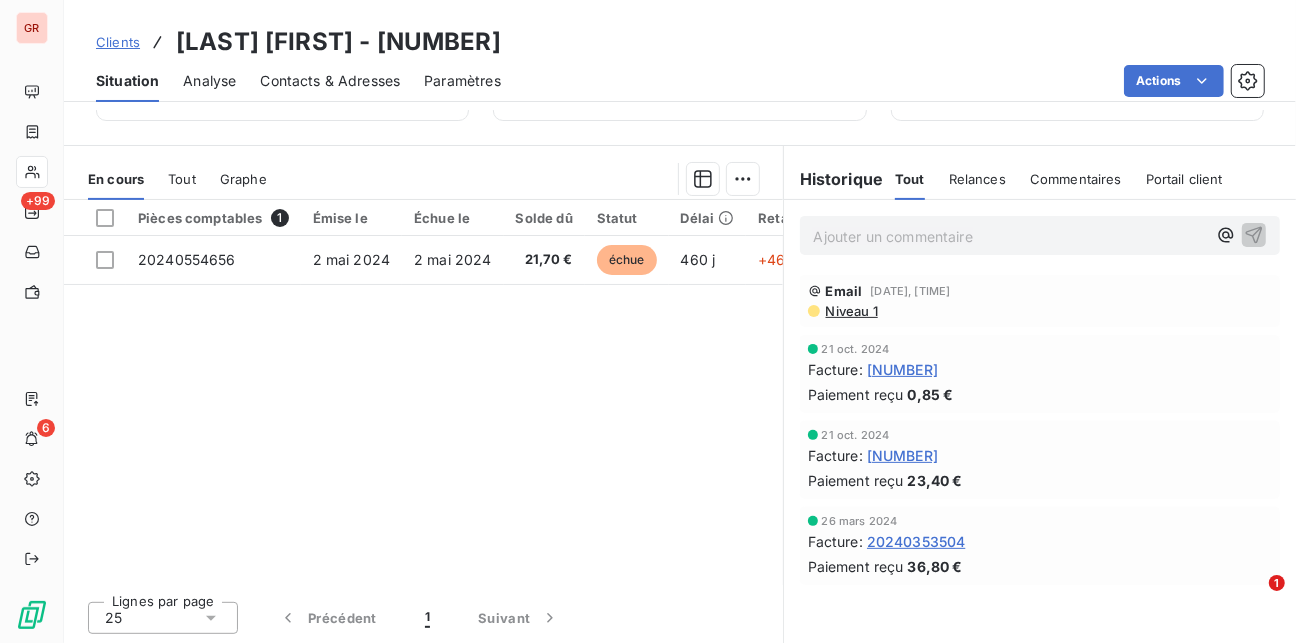 click on "Commentaires" at bounding box center (1076, 179) 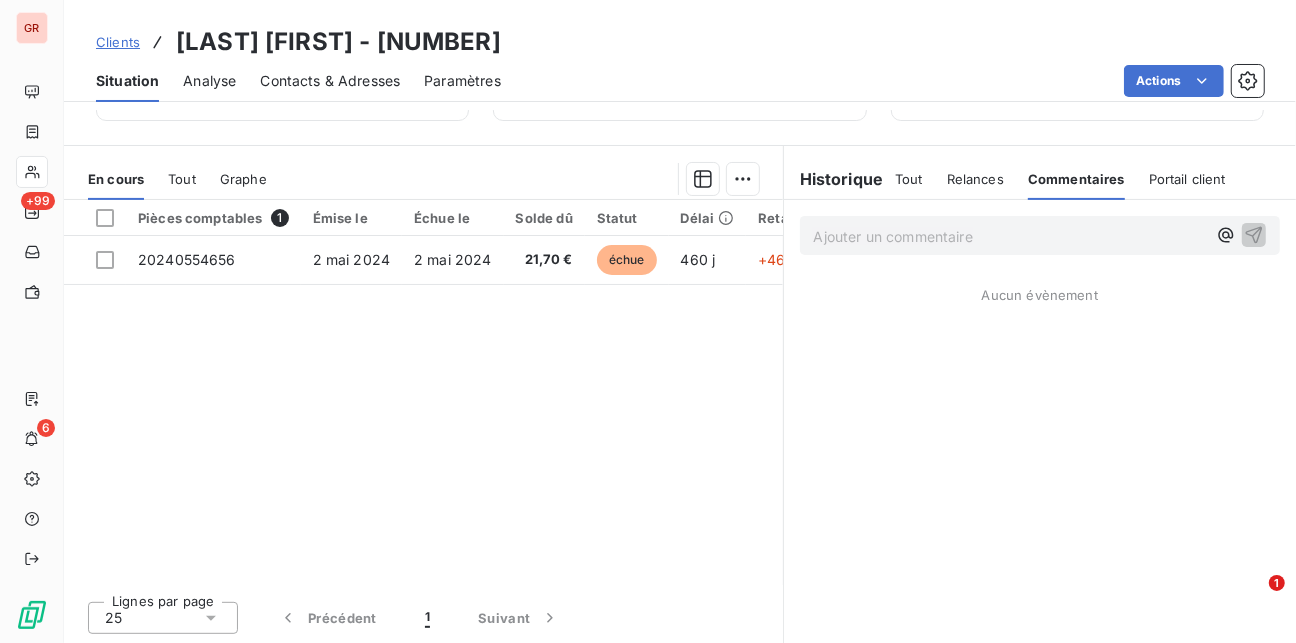 click on "Ajouter un commentaire ﻿" at bounding box center (1010, 236) 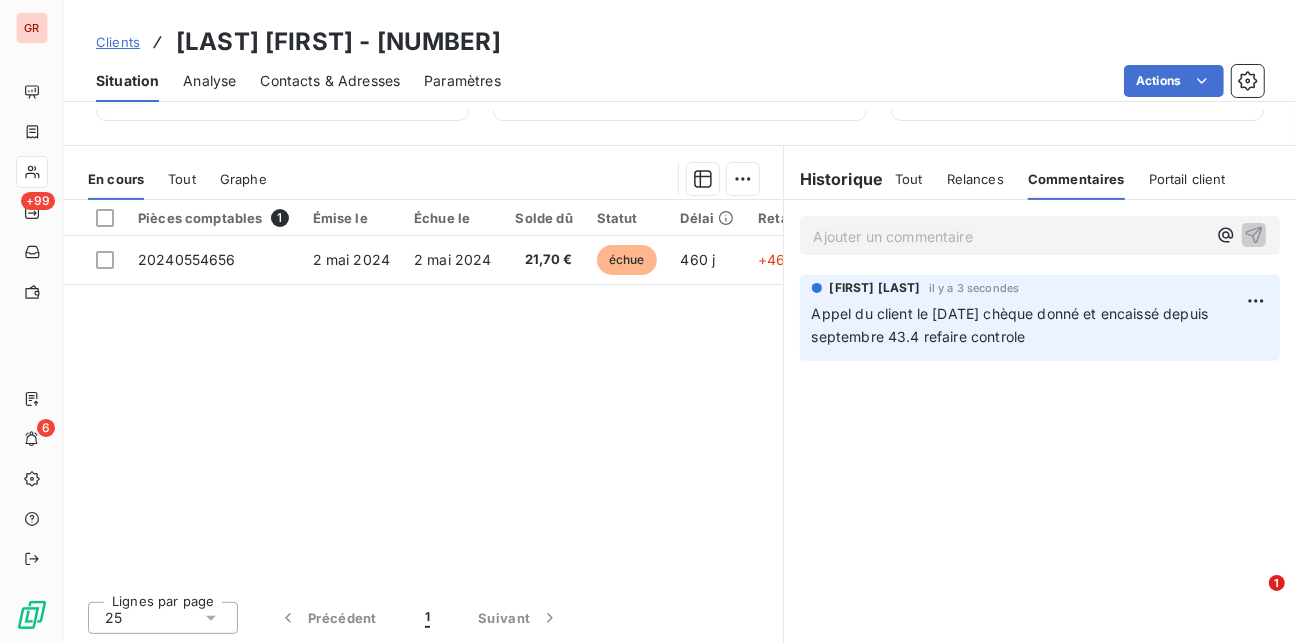click on "Appel du client le [DATE] chèque donné et encaissé depuis septembre 43.4 refaire controle" at bounding box center (1012, 325) 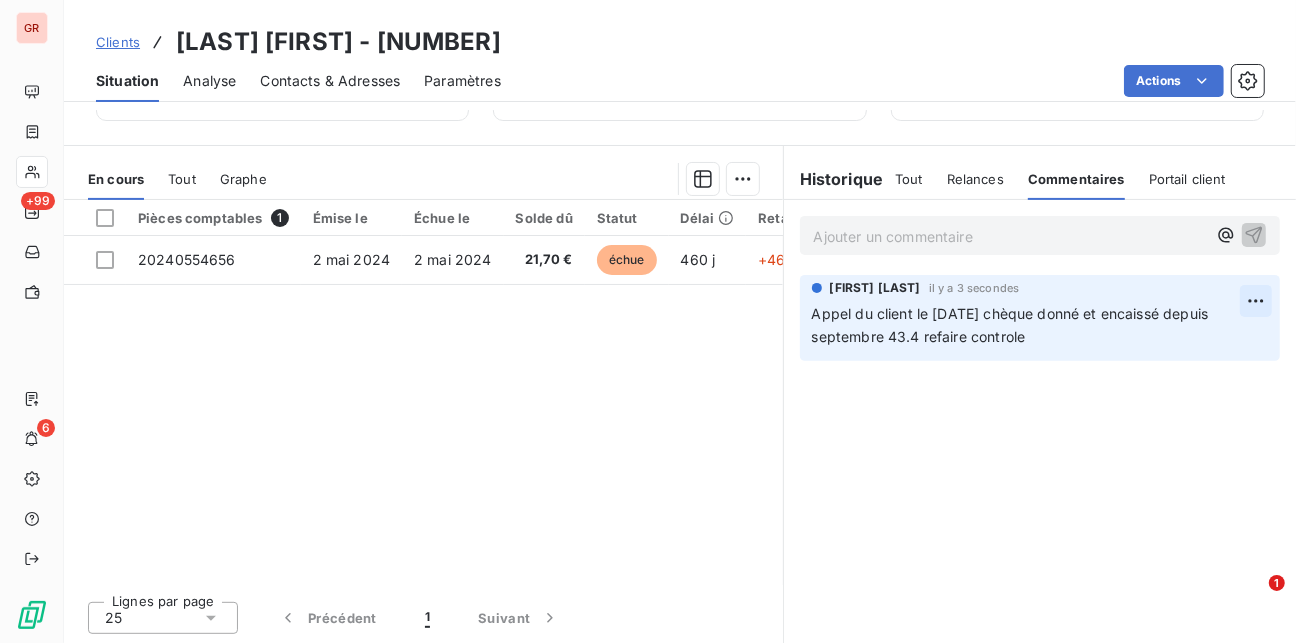 click on "GR +99 6 Clients [COMPANY] - [NUMBER] Situation Analyse Contacts & Adresses Paramètres Actions Informations client Propriétés Client ADHERENTS 2025 ADHERENTS 2024 ADH 2024 Code Gescom [NUMBER] Voir plus Encours client 0 Échu 0 Non-échu Relance Plan de relance Relance en attente Prochaine relance prévue le 7 août 2025 Niveau 1 Relancer En cours Tout Graphe Pièces comptables 1 Émise le Échue le Solde dû Statut Délai Retard Lignes par page 25 Précédent 1 Suivant Historique Tout Relances Commentaires Portail client Tout Relances Commentaires Portail client Ajouter un commentaire ﻿ [FIRST] [LAST] il y a 3 secondes Appel du client le [DATE] chèque donné et encaissé depuis septembre 43.4 refaire controle
1" at bounding box center (648, 321) 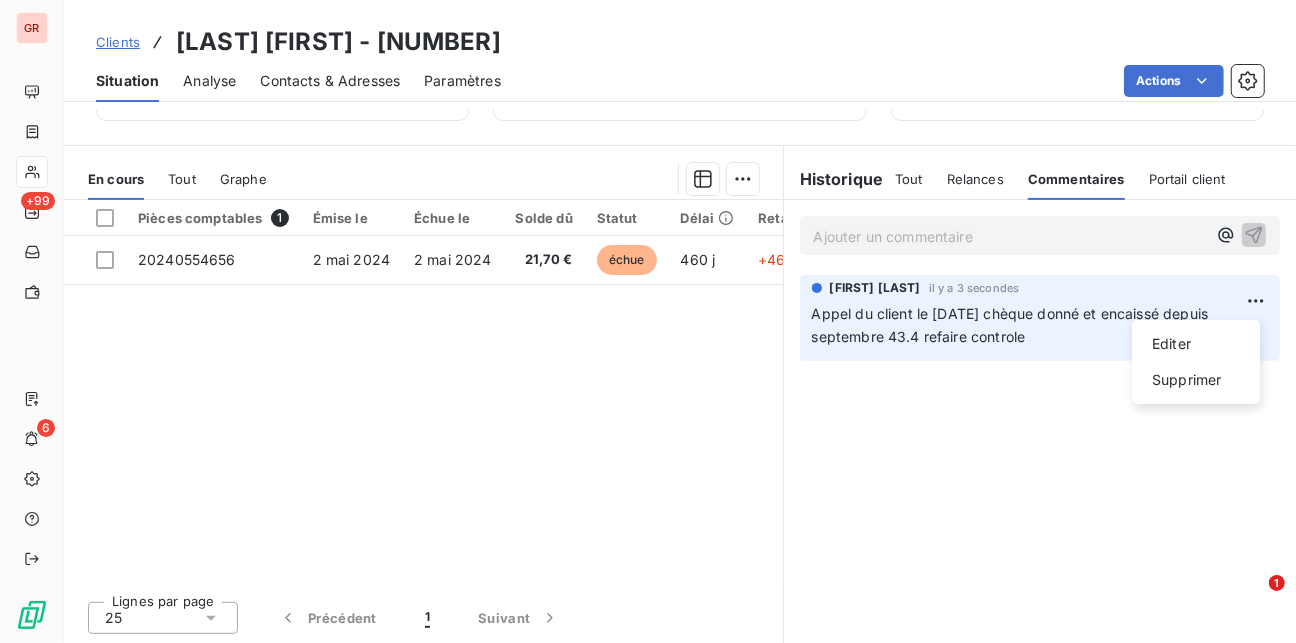 click on "GR +99 6 Clients VELNA [FIRST] - [NUMBER] Situation Analyse Contacts & Adresses Paramètres Actions Informations client Propriétés Client ADHERENTS 2025 ADHERENTS 2024 ADH 2024 Code Gescom [NUMBER] Voir plus Encours client 21,70 € 0 Échu 21,70 € Non-échu 0,00 € Relance Plan de relance Relance en attente Prochaine relance prévue le 7 août 2025 Niveau 1 Relancer En cours Tout Graphe Pièces comptables 1 Émise le Échue le Solde dû Statut Délai Retard 20240554656 2 mai 2024 2 mai 2024 21,70 € échue 460 j +460 j Lignes par page 25 Précédent 1 Suivant Historique Tout Relances Commentaires Portail client Tout Relances Commentaires Portail client Ajouter un commentaire INGRI DOHMES il y a [TIME] Appel du client le [DATE] chèque donné et encaissé depuis septembre 43.4 refaire controle Editer Supprimer
1" at bounding box center (648, 321) 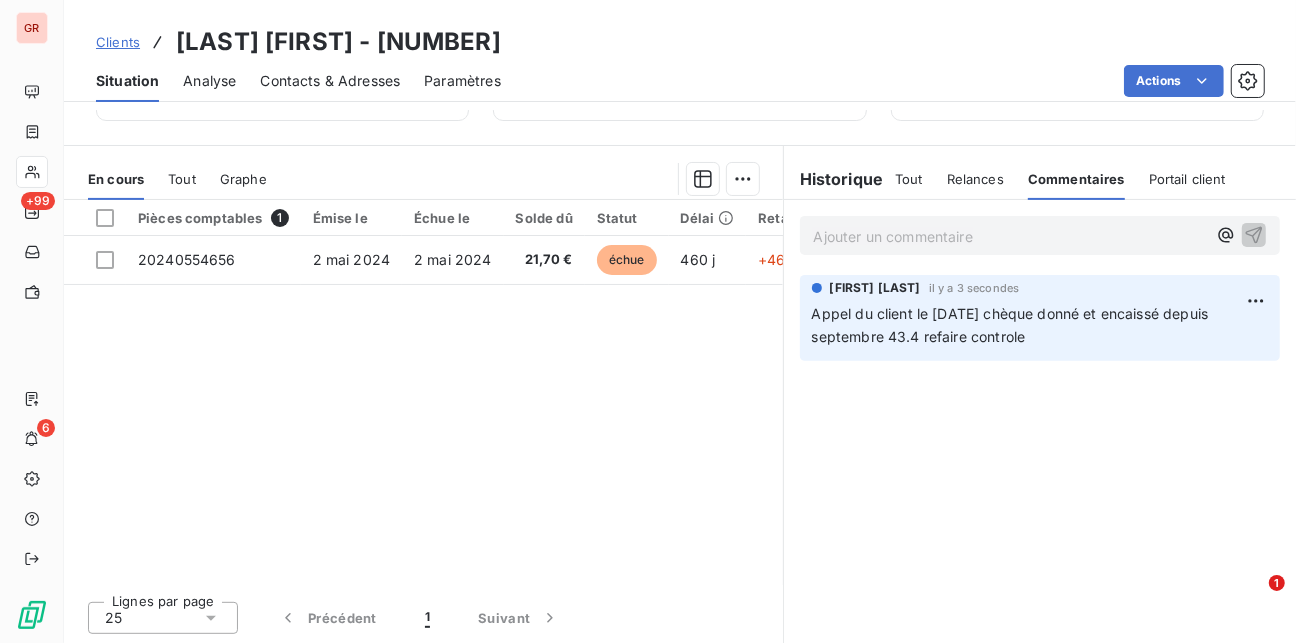 click on "Appel du client le [DATE] chèque donné et encaissé depuis septembre 43.4 refaire controle" at bounding box center (1012, 325) 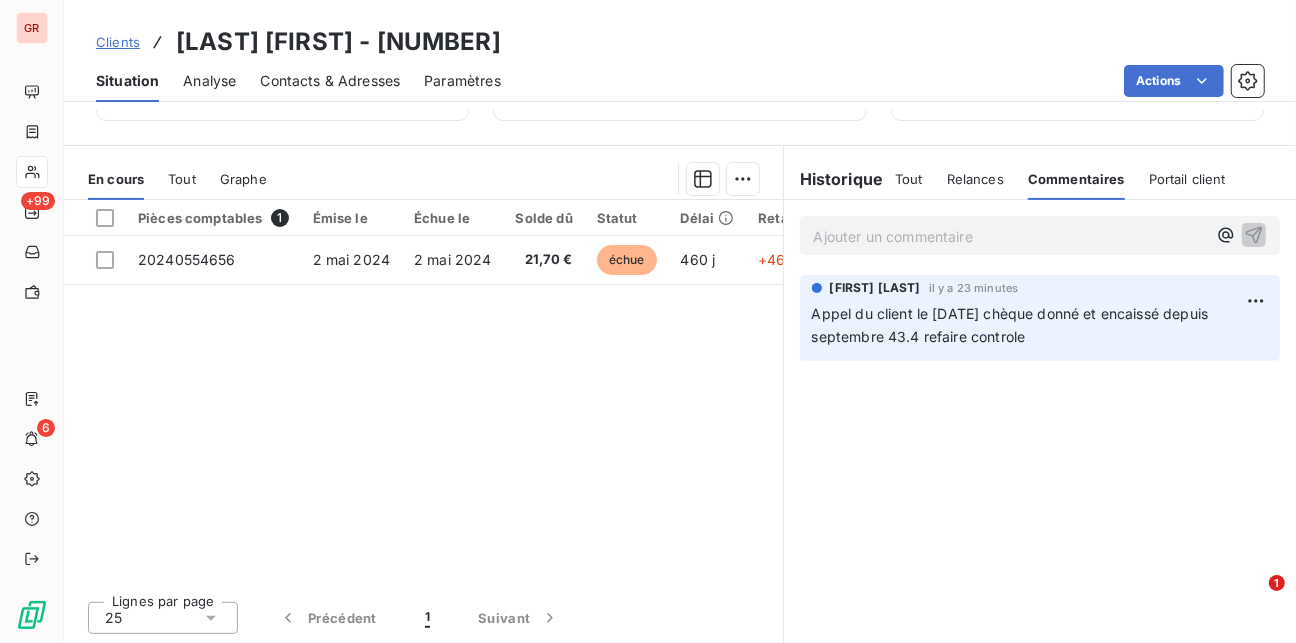 click on "Portail client" at bounding box center (1187, 179) 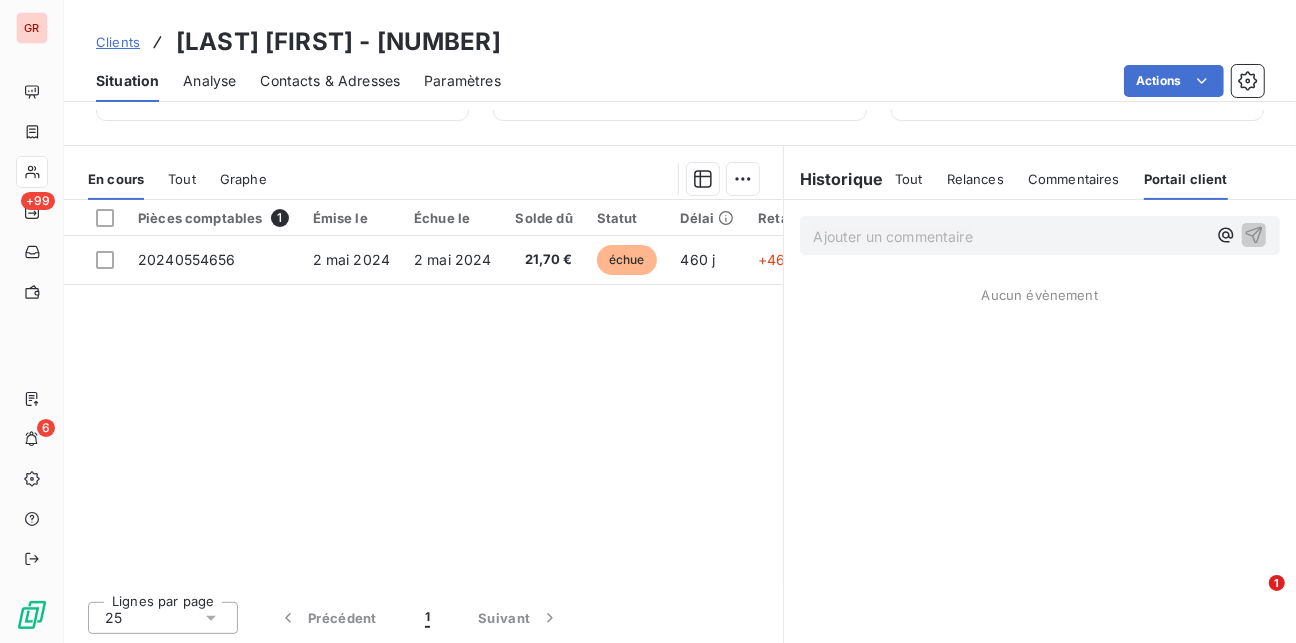 click on "Relances" at bounding box center (975, 179) 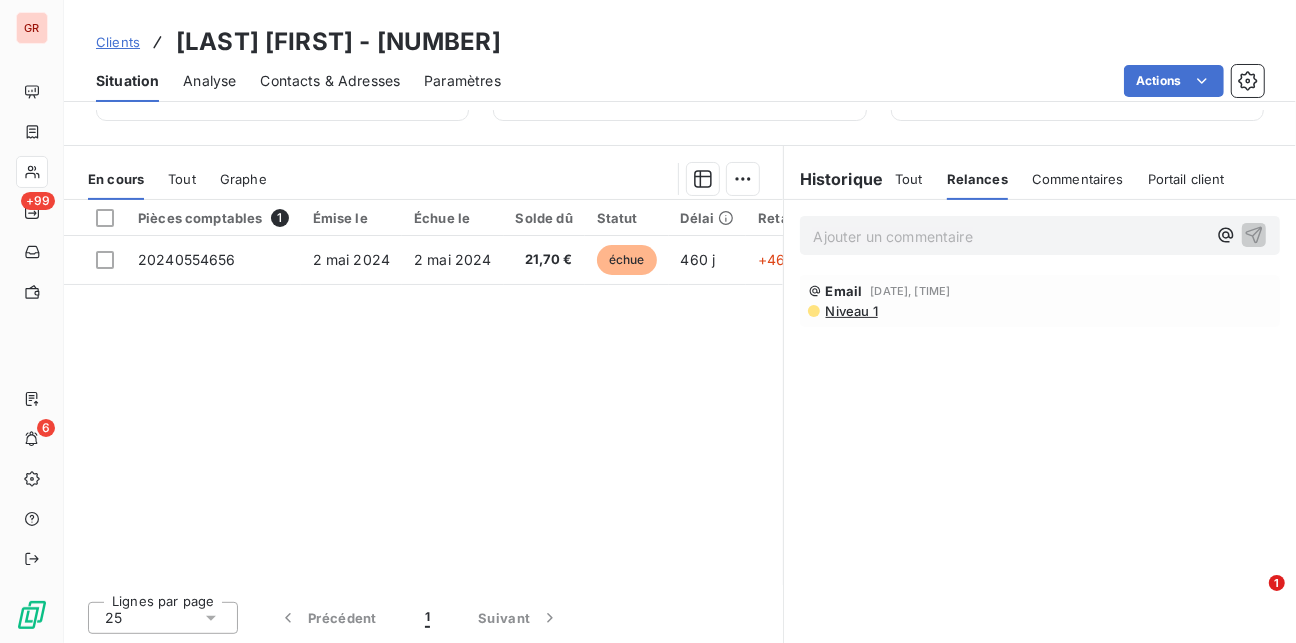 click on "Niveau 1" at bounding box center [851, 311] 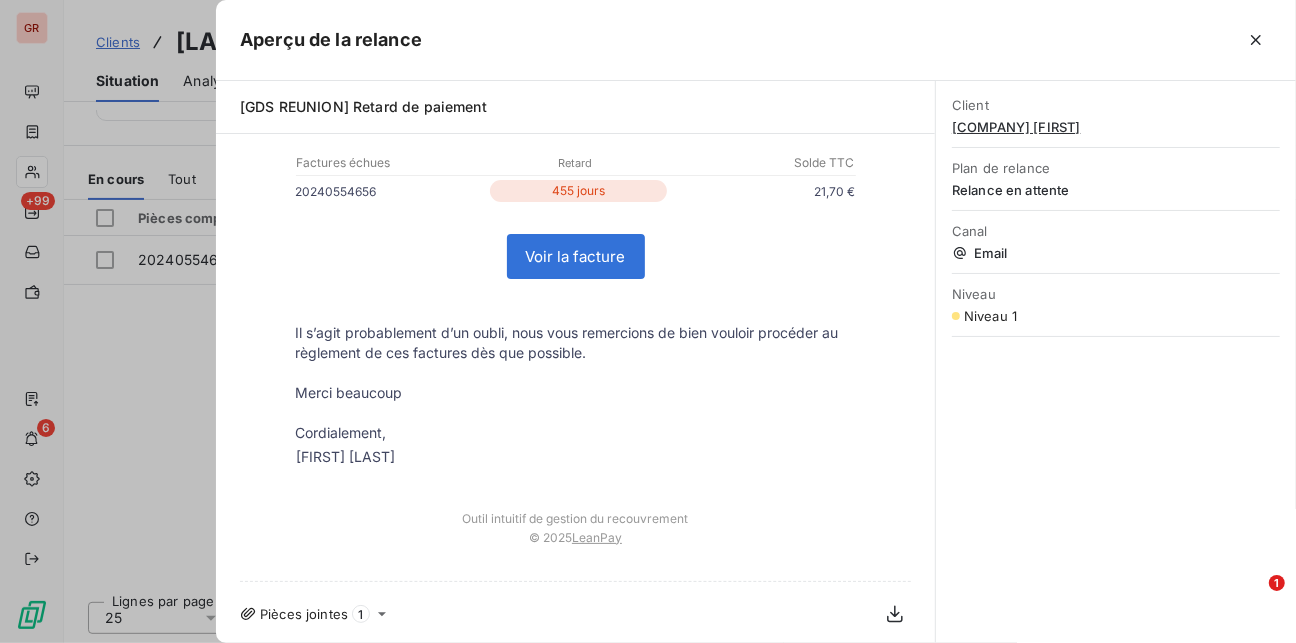 scroll, scrollTop: 0, scrollLeft: 0, axis: both 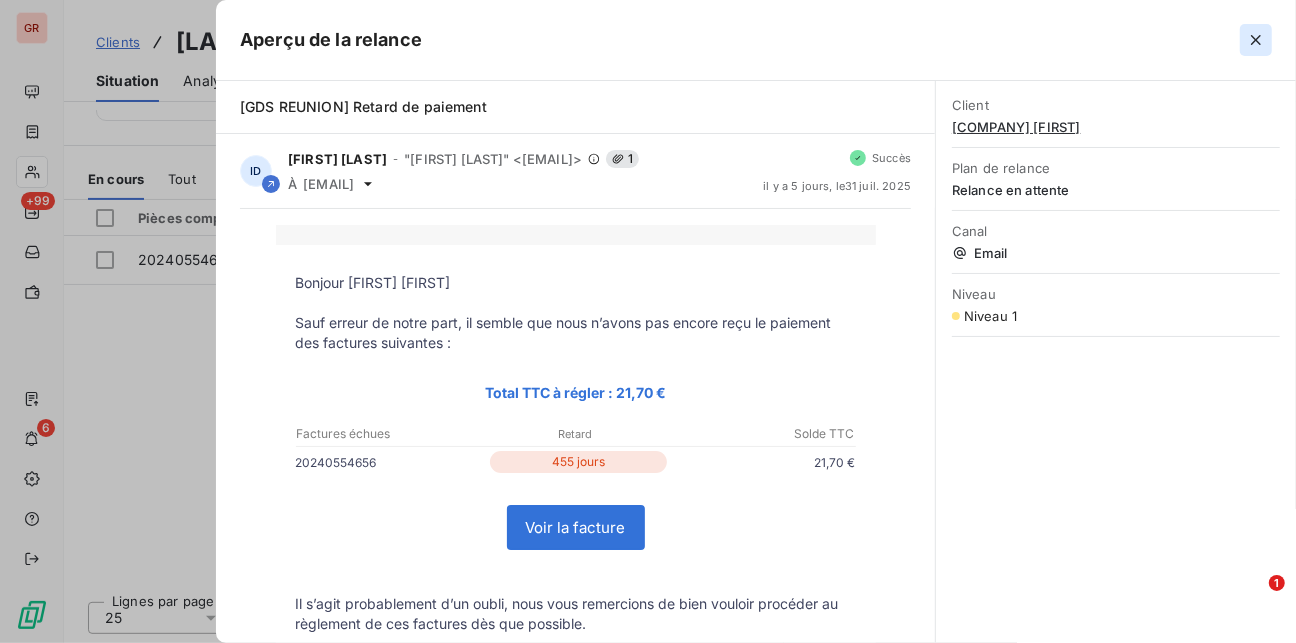 click 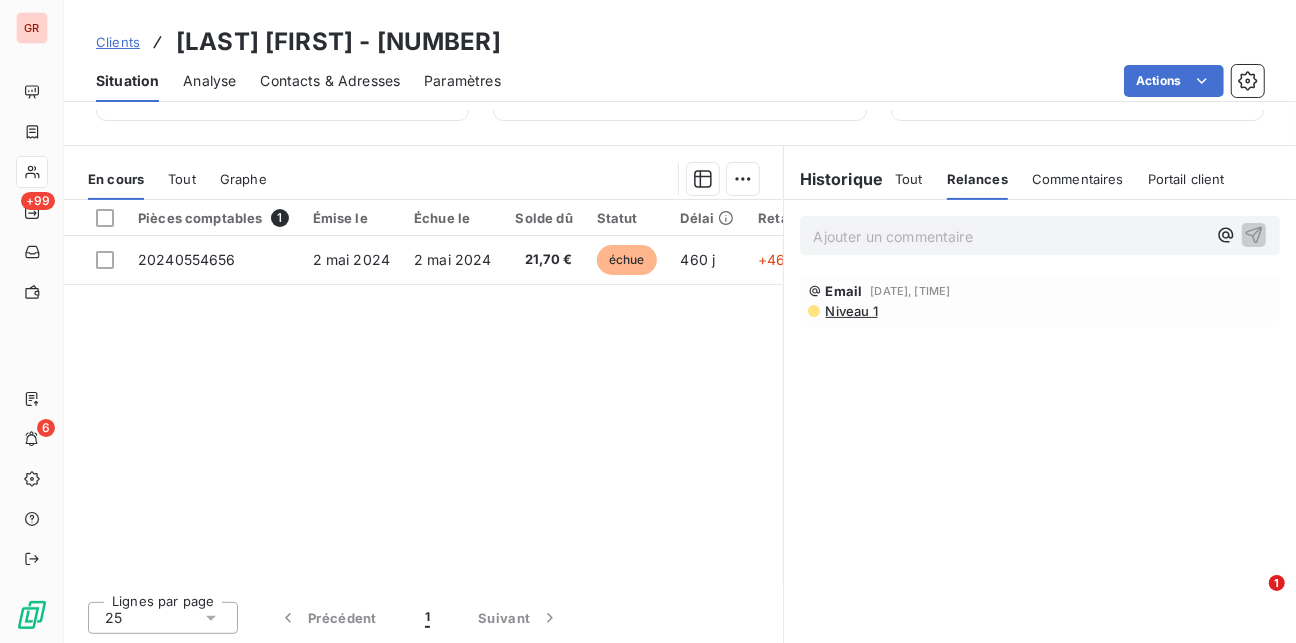 click on "Tout" at bounding box center (182, 179) 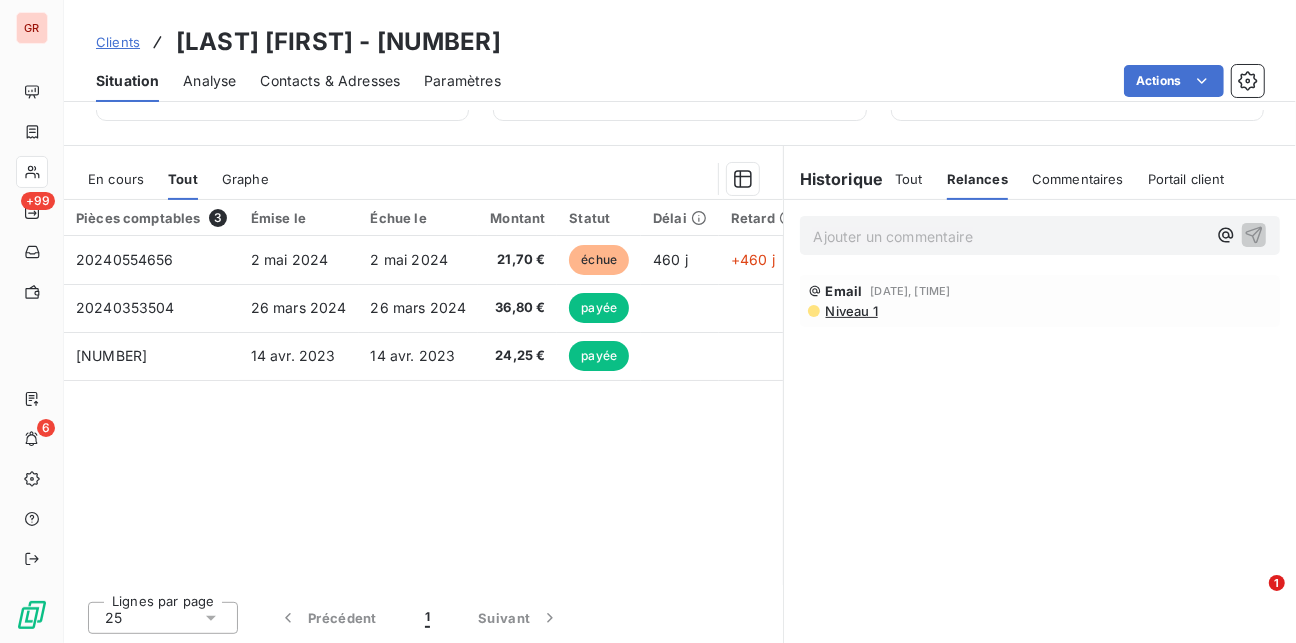click on "Ajouter un commentaire ﻿" at bounding box center [1010, 236] 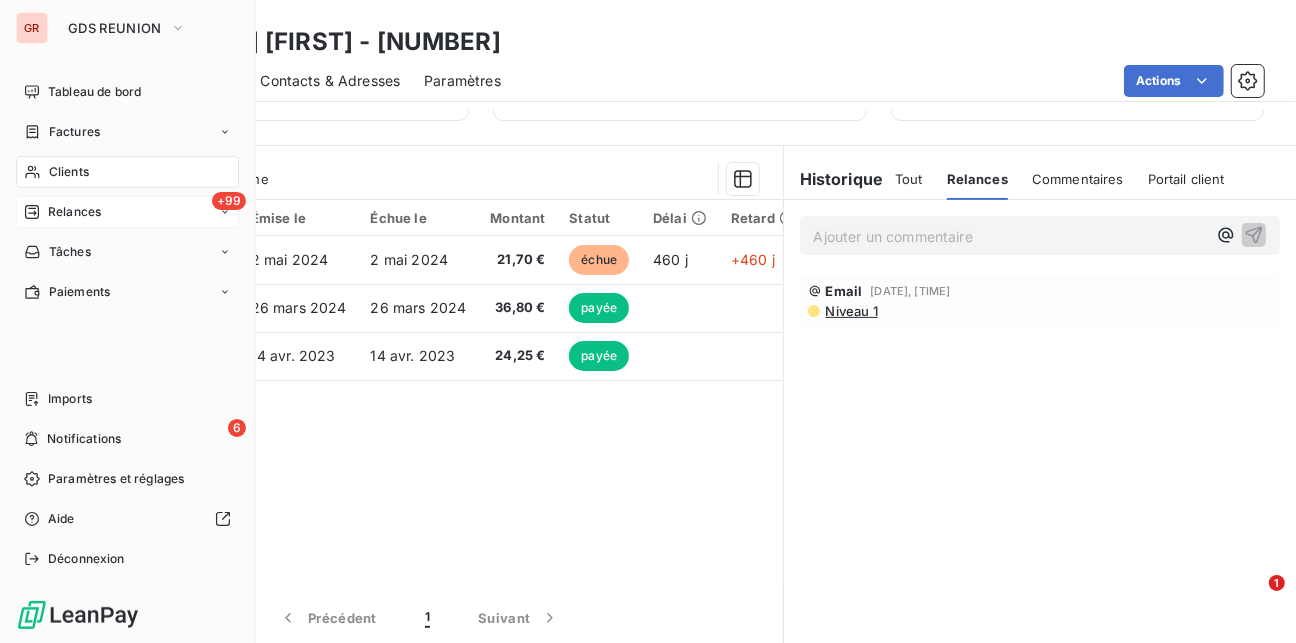 click on "Relances" at bounding box center [74, 212] 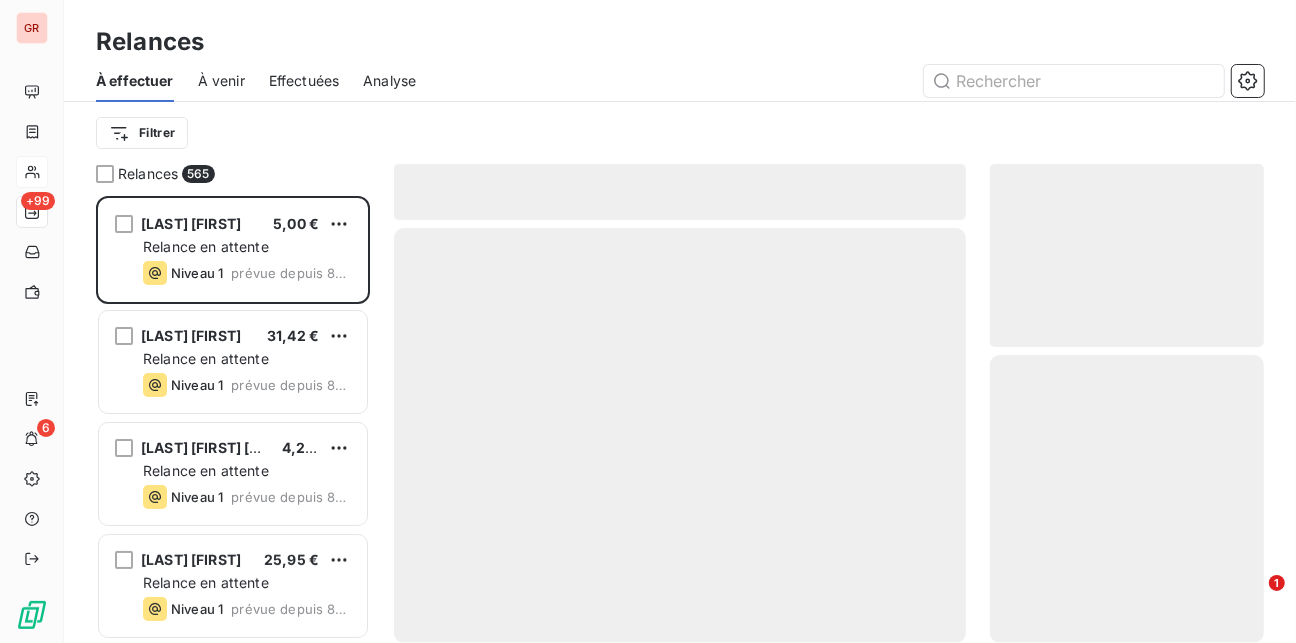 scroll, scrollTop: 12, scrollLeft: 13, axis: both 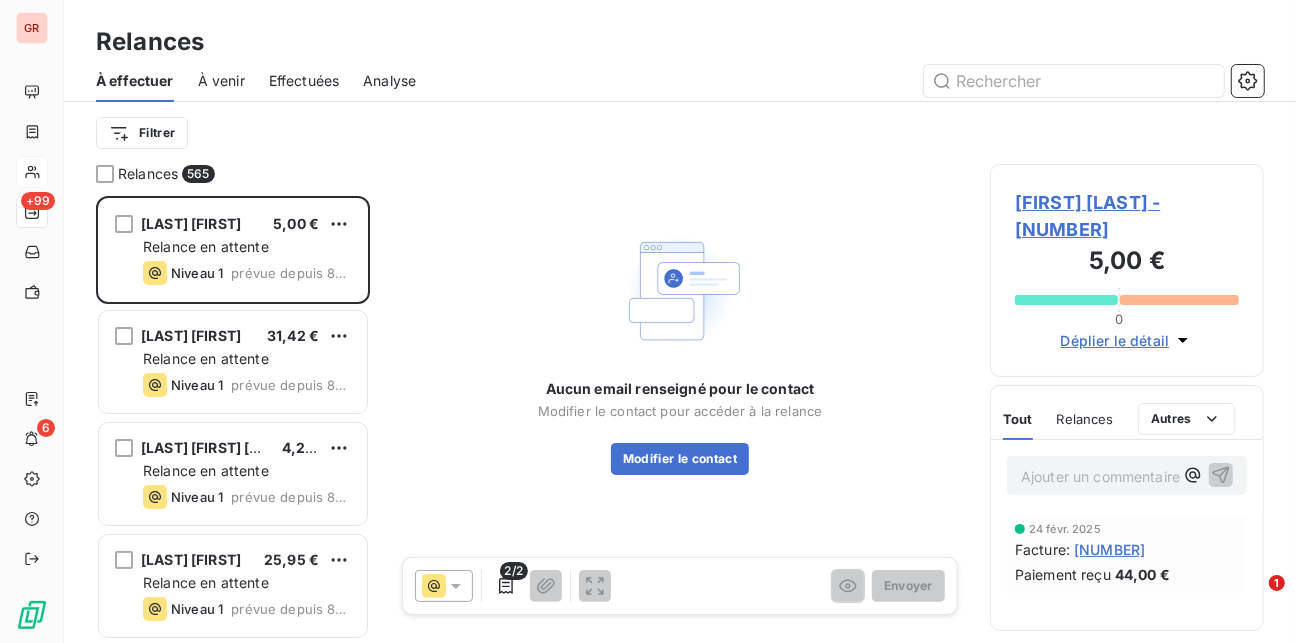 click on "Effectuées" at bounding box center (304, 81) 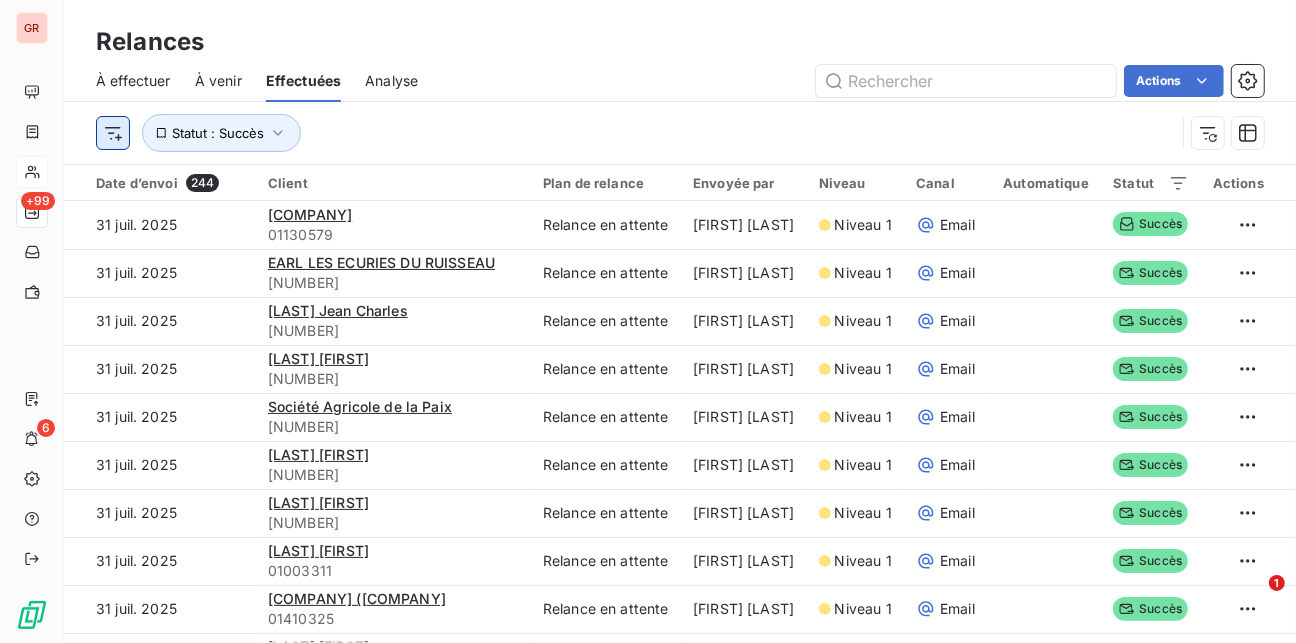 click on "GR +99 6 Relances À effectuer À venir Effectuées Analyse Actions Statut  : Succès  Date d’envoi 244 Client Plan de relance Envoyée par Niveau Canal Automatique Statut Actions 31 juil. 2025 RANCH DU COIN TRANQUILLE 01130579 Relance en attente [FIRST] [LAST] Niveau 1 Email Succès 31 juil. 2025 EARL LES ECURIES DU RUISSEAU 01129819 Relance en attente [FIRST] [LAST] Niveau 1 Email Succès 31 juil. 2025 MORIZUR Jean Charles 01088700 Relance en attente [FIRST] [LAST] Niveau 1 Email Succès 31 juil. 2025 DAMOUR Clotere 01003474 Relance en attente [FIRST] [LAST] Niveau 1 Email Succès 31 juil. 2025 Société Agricole de la Paix 01099300 Relance en attente [FIRST] [LAST] Niveau 1 Email Succès 31 juil. 2025 DALLEAU Francis 01130874 Relance en attente [FIRST] [LAST] Niveau 1 Email Succès 31 juil. 2025 VIRAMA Dominique 01130643 Relance en attente [FIRST] [LAST] Niveau 1 Email Succès 31 juil. 2025 VIRANAIKEN Jean Claude 01003311 Relance en attente [FIRST] [LAST] Niveau 1 Email Succès 31 juil. 2025 100" at bounding box center [648, 321] 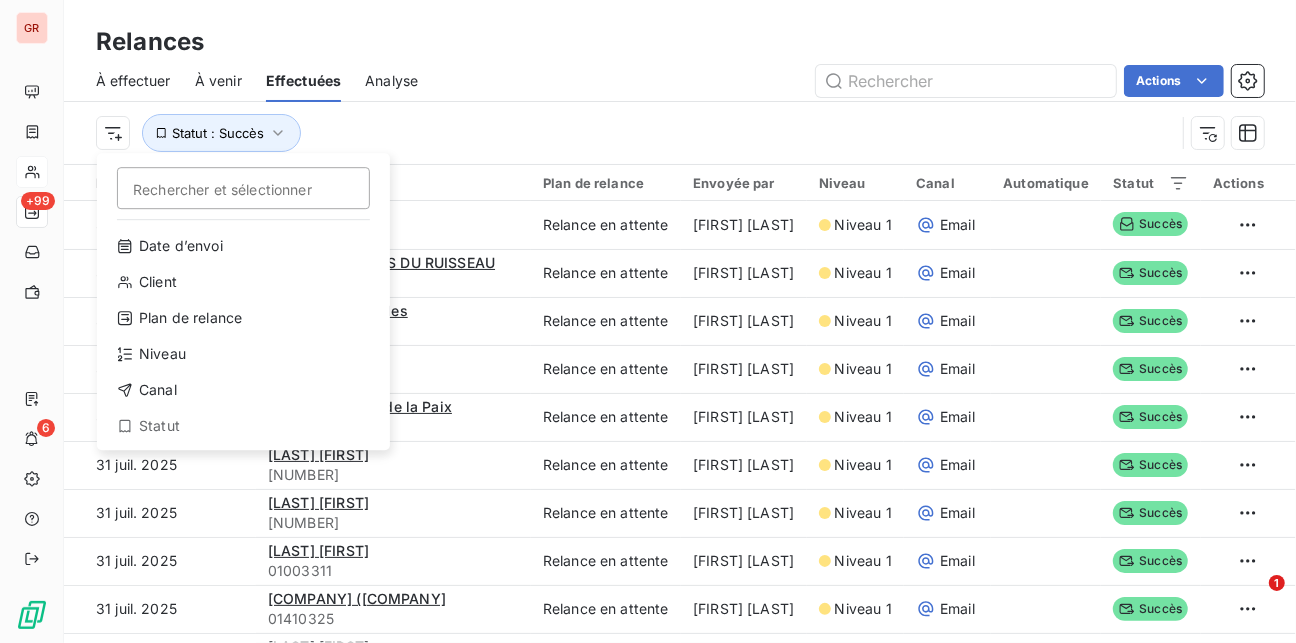 click on "Rechercher et sélectionner" at bounding box center [243, 188] 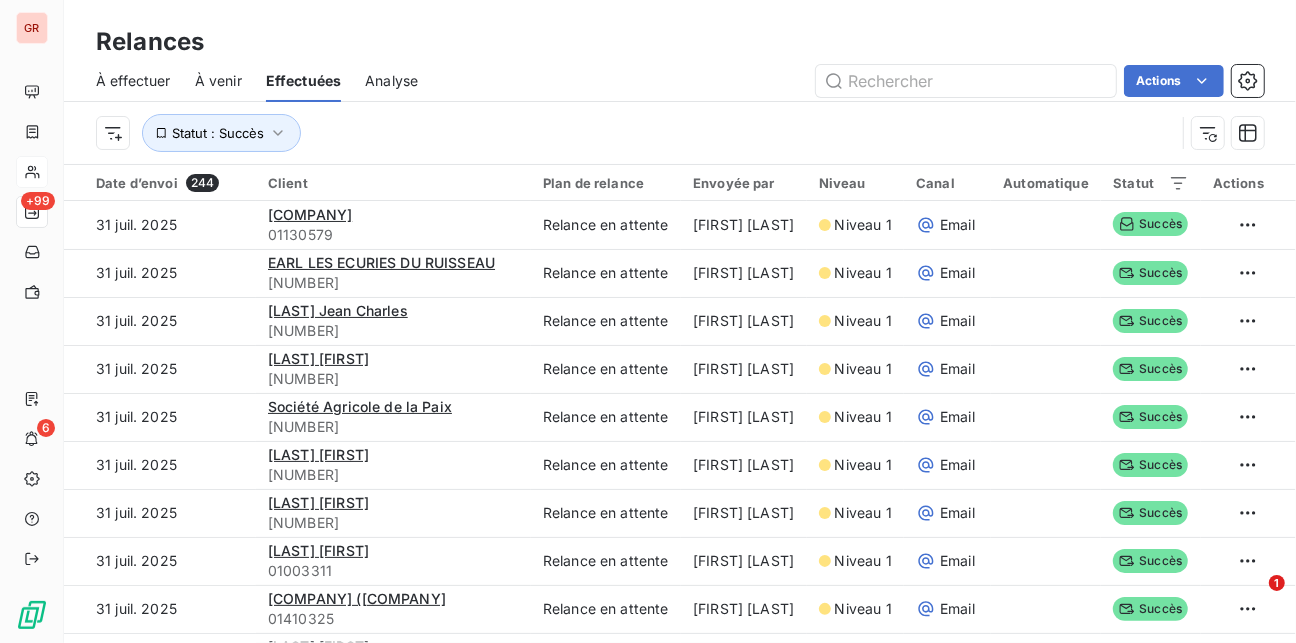 click on "Envoyée par" at bounding box center (744, 183) 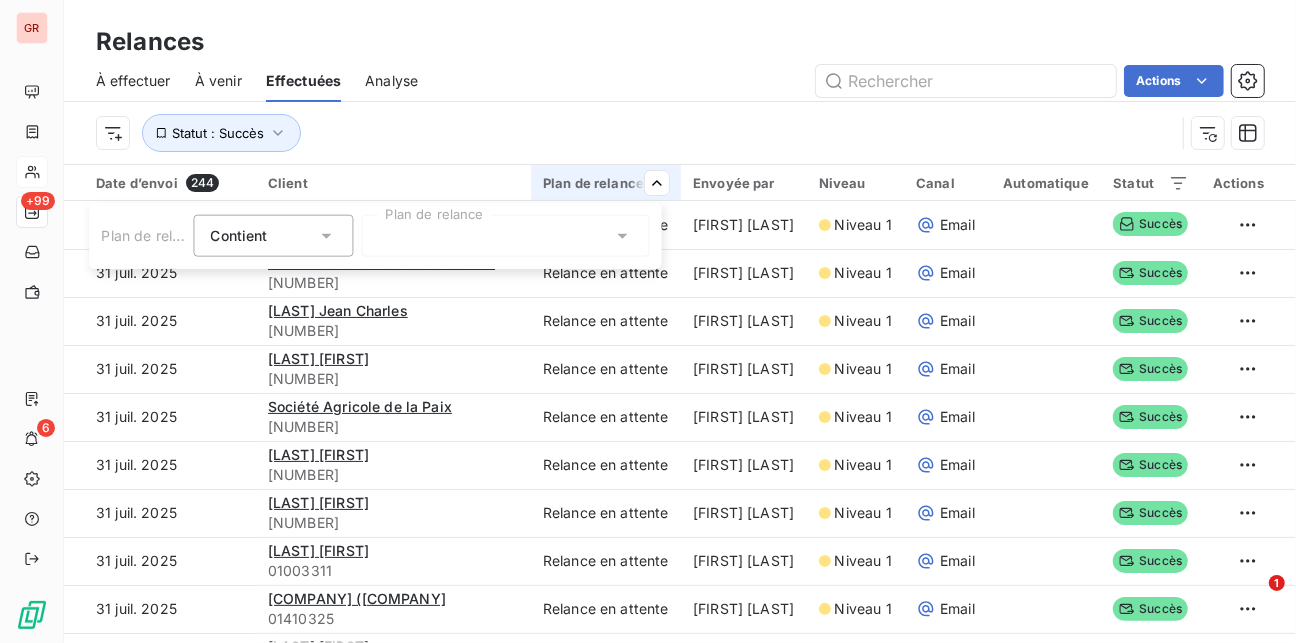 click at bounding box center [505, 236] 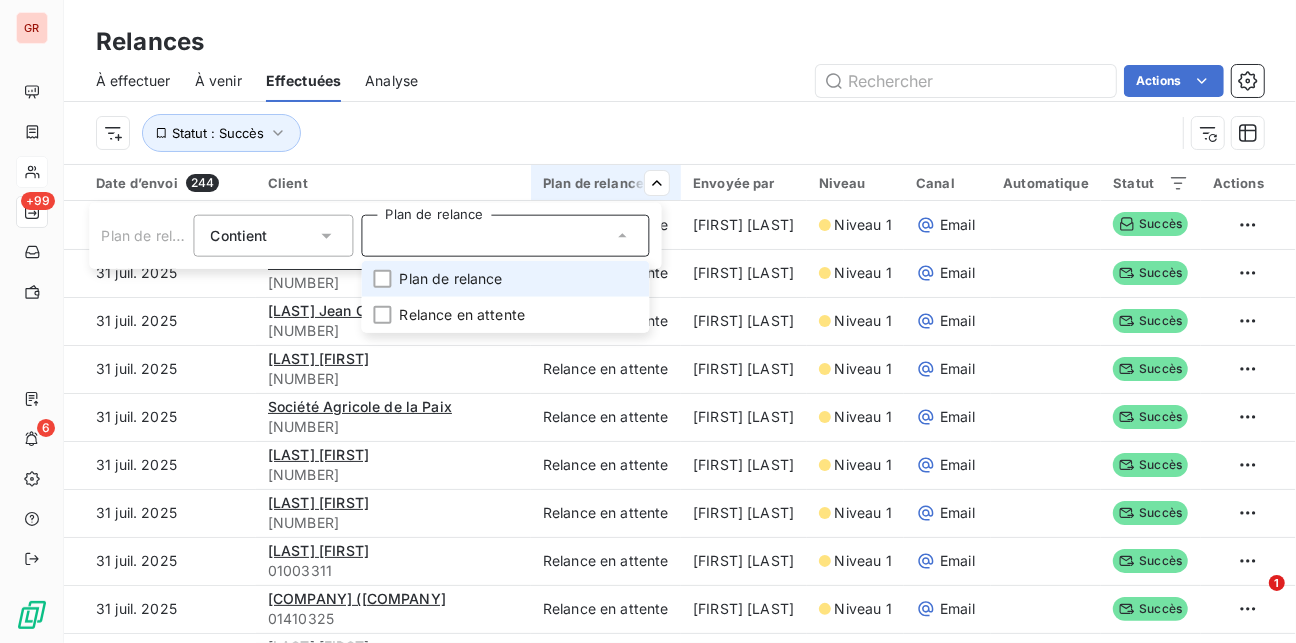 click on "Plan de relance" at bounding box center (450, 279) 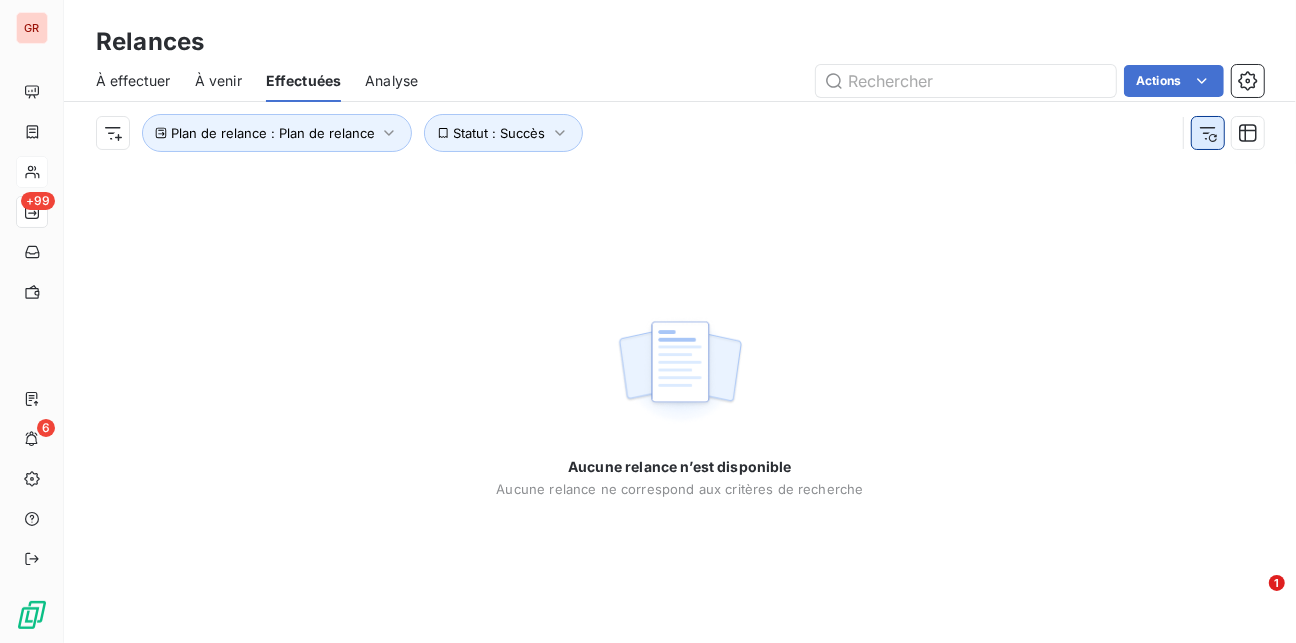 click 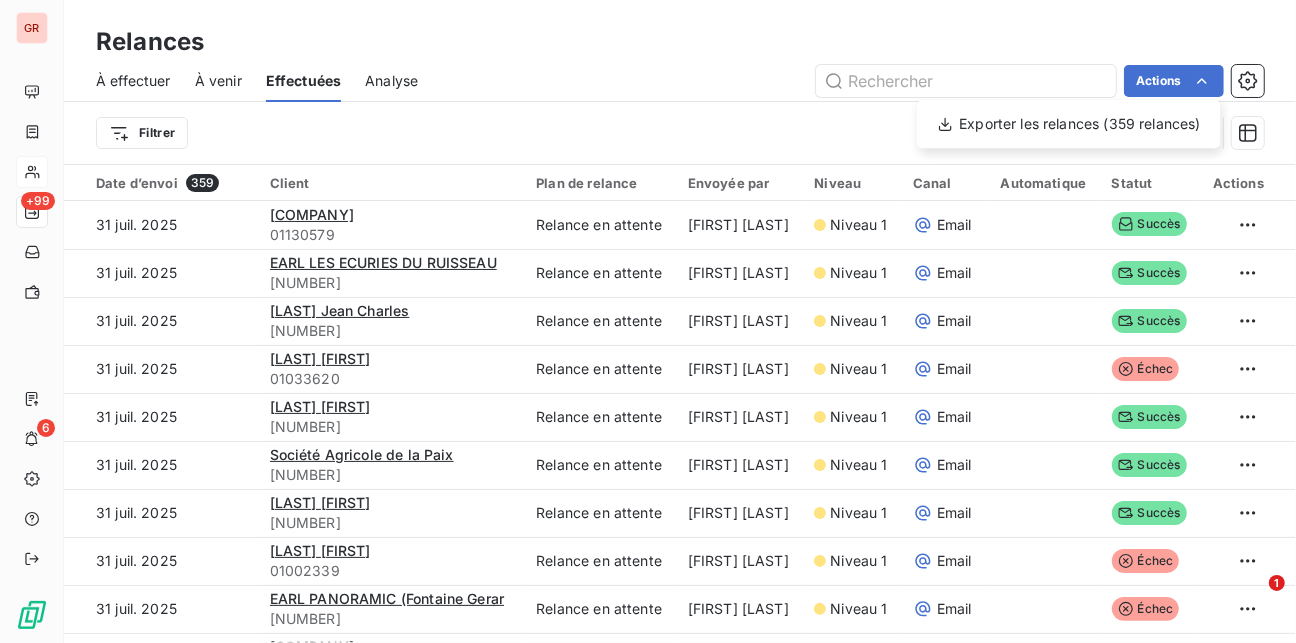 click on "GR +99 6 Relances À effectuer À venir Effectuées Analyse Actions Exporter les relances (359 relances) Filtrer Date d’envoi 359 Client Plan de relance Envoyée par Niveau Canal Automatique Statut Actions 31 juil. 2025 RANCH DU COIN TRANQUILLE [NUMBER] Relance en attente ingrid DOHMES Niveau 1 Email Succès 31 juil. 2025 EARL LES ECURIES DU RUISSEAU [NUMBER] Relance en attente ingrid DOHMES Niveau 1 Email Succès 31 juil. 2025 MORIZUR Jean Charles [NUMBER] Relance en attente ingrid DOHMES Niveau 1 Email Succès 31 juil. 2025 SMITH Yannis THIERRY [NUMBER] Relance en attente ingrid DOHMES Niveau 1 Email Échec 31 juil. 2025 DAMOUR Clotere [NUMBER] Relance en attente ingrid DOHMES Niveau 1 Email Succès 31 juil. 2025 Société Agricole de la Paix [NUMBER] Relance en attente ingrid DOHMES Niveau 1 Email Succès 31 juil. 2025 DALLEAU Francis [NUMBER] Relance en attente ingrid DOHMES Niveau 1 Email Succès 31 juil. 2025 PAUSE Charles André [NUMBER] Relance en attente ingrid DOHMES Niveau 1 100" at bounding box center (648, 321) 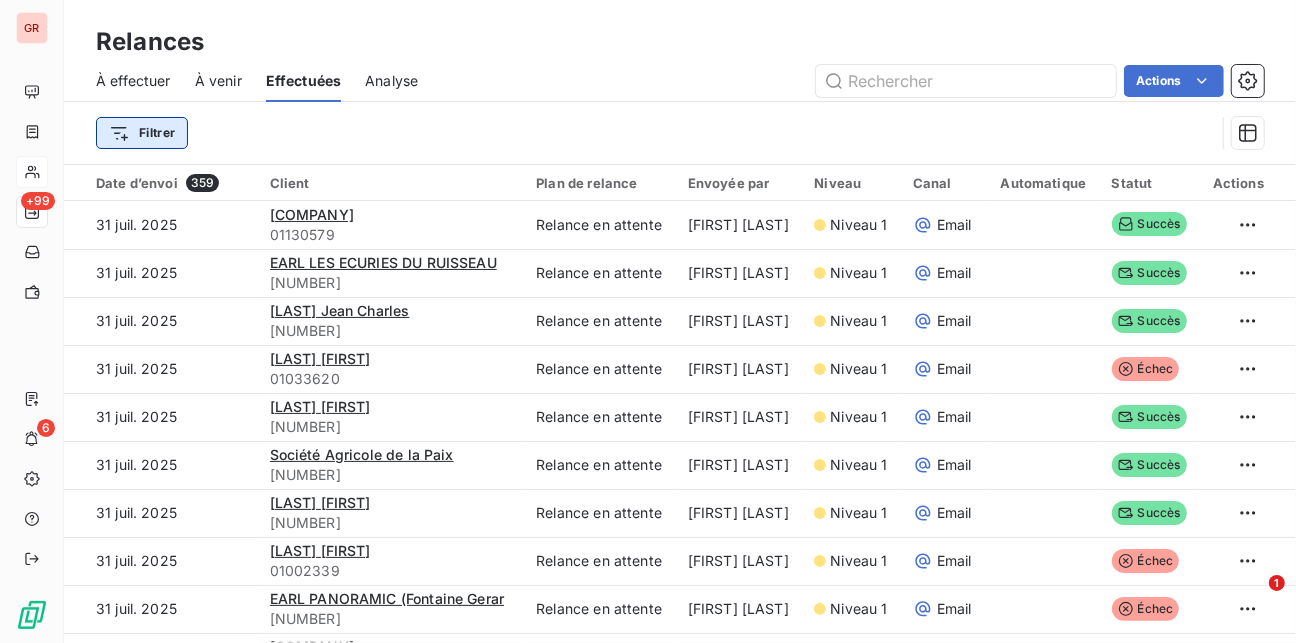 click on "GR +99 6 Relances À effectuer À venir Effectuées Analyse Actions Filtrer Date d’envoi 359 Client Plan de relance Envoyée par Niveau Canal Automatique Statut Actions 31 juil. 2025 RANCH DU COIN TRANQUILLE [NUMBER] Relance en attente ingrid DOHMES Niveau 1 Email Succès 31 juil. 2025 EARL LES ECURIES DU RUISSEAU [NUMBER] Relance en attente ingrid DOHMES Niveau 1 Email Succès 31 juil. 2025 MORIZUR Jean Charles [NUMBER] Relance en attente ingrid DOHMES Niveau 1 Email Succès 31 juil. 2025 SMITH Yannis THIERRY [NUMBER] Relance en attente ingrid DOHMES Niveau 1 Email Échec 31 juil. 2025 DAMOUR Clotere [NUMBER] Relance en attente ingrid DOHMES Niveau 1 Email Succès 31 juil. 2025 Société Agricole de la Paix [NUMBER] Relance en attente ingrid DOHMES Niveau 1 Email Succès 31 juil. 2025 DALLEAU Francis [NUMBER] Relance en attente ingrid DOHMES Niveau 1 Email Succès 31 juil. 2025 PAUSE Charles André [NUMBER] Relance en attente ingrid DOHMES Niveau 1 Email Échec 31 juil. 2025 [NUMBER] Email" at bounding box center [648, 321] 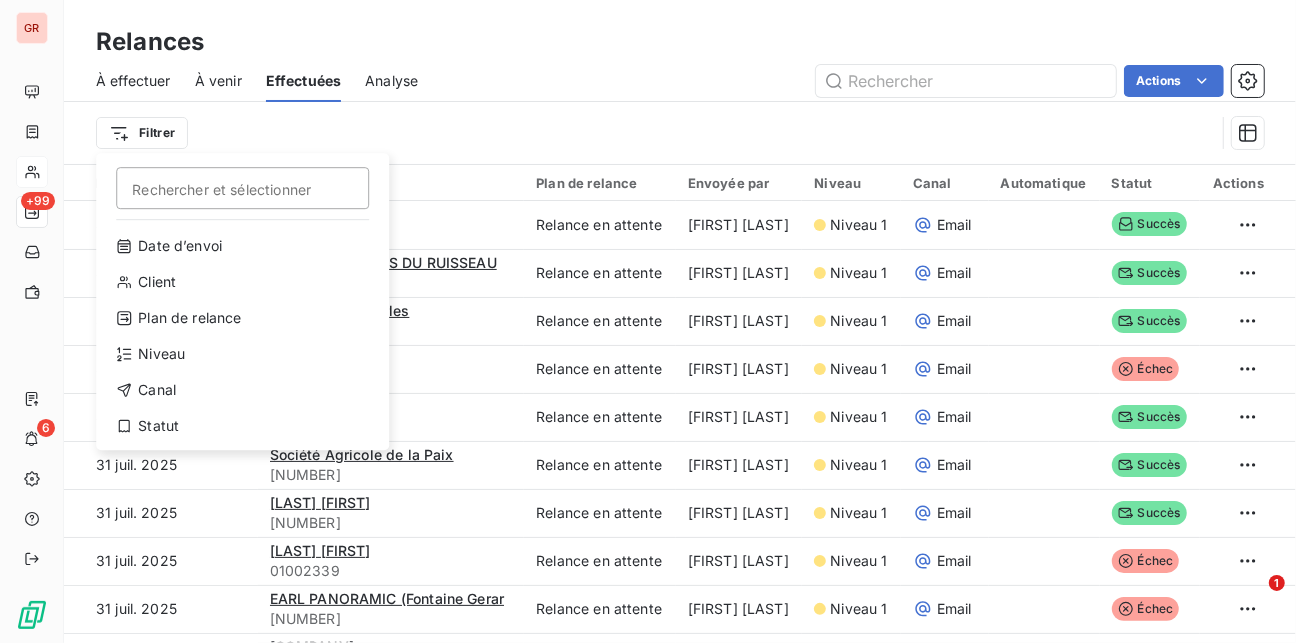 click on "Rechercher et sélectionner" at bounding box center (242, 188) 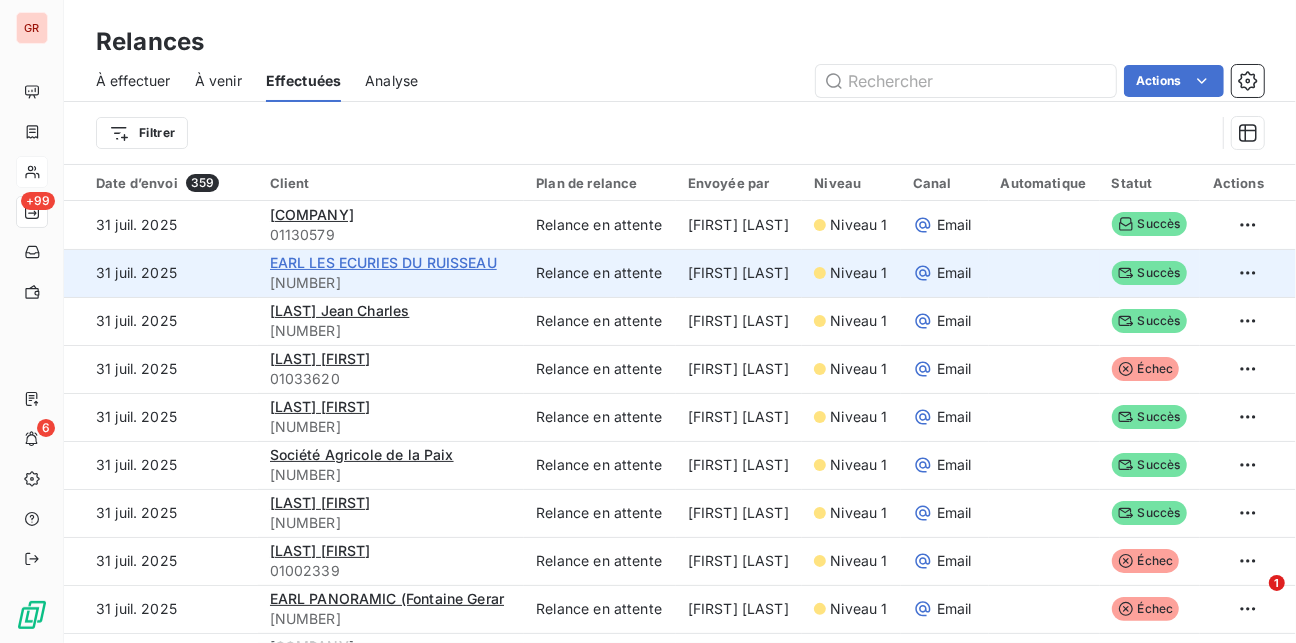 click on "EARL LES ECURIES DU RUISSEAU" at bounding box center [383, 262] 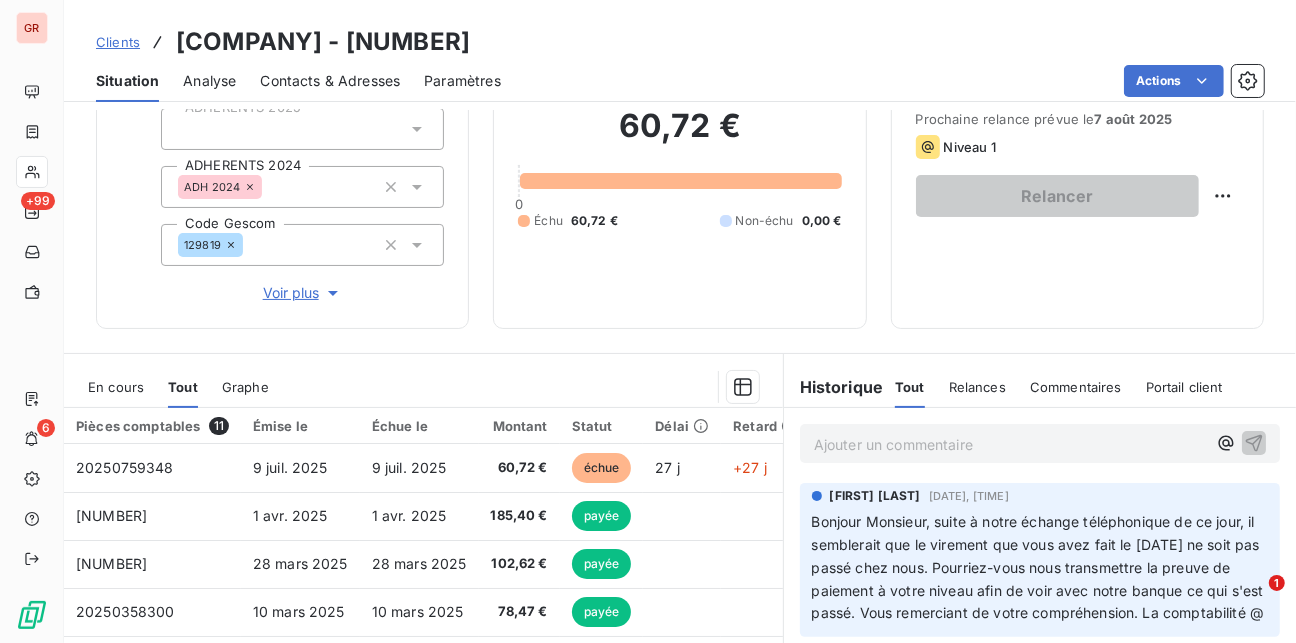 scroll, scrollTop: 240, scrollLeft: 0, axis: vertical 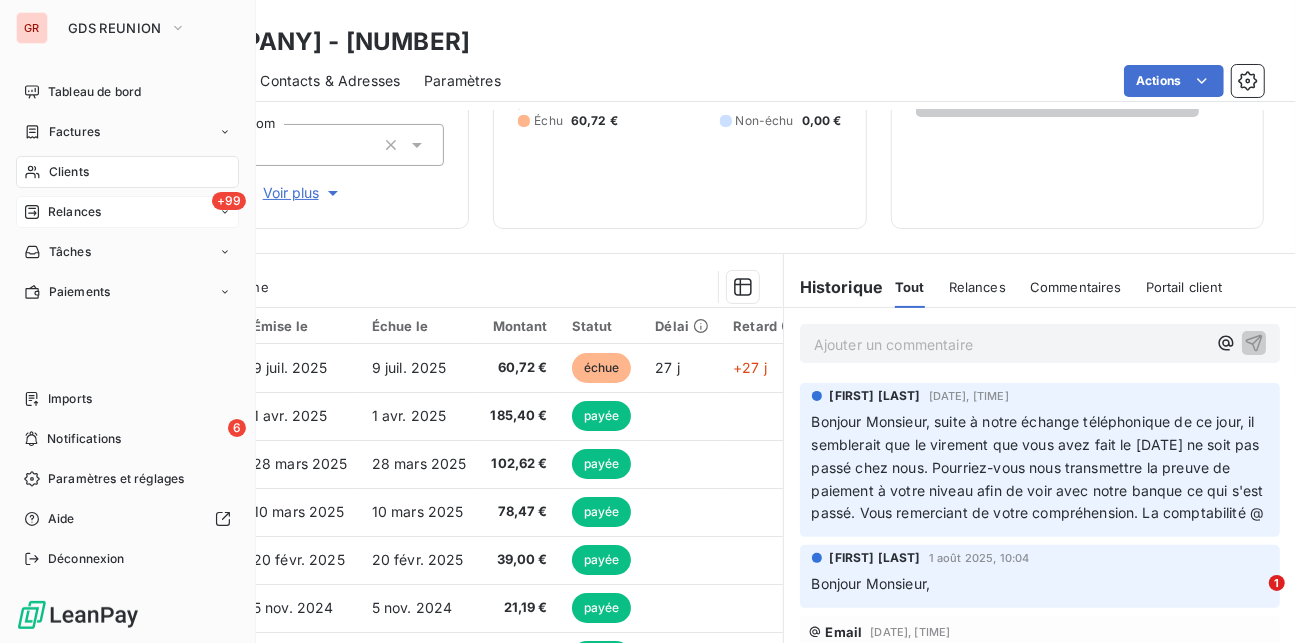 click on "Relances" at bounding box center (74, 212) 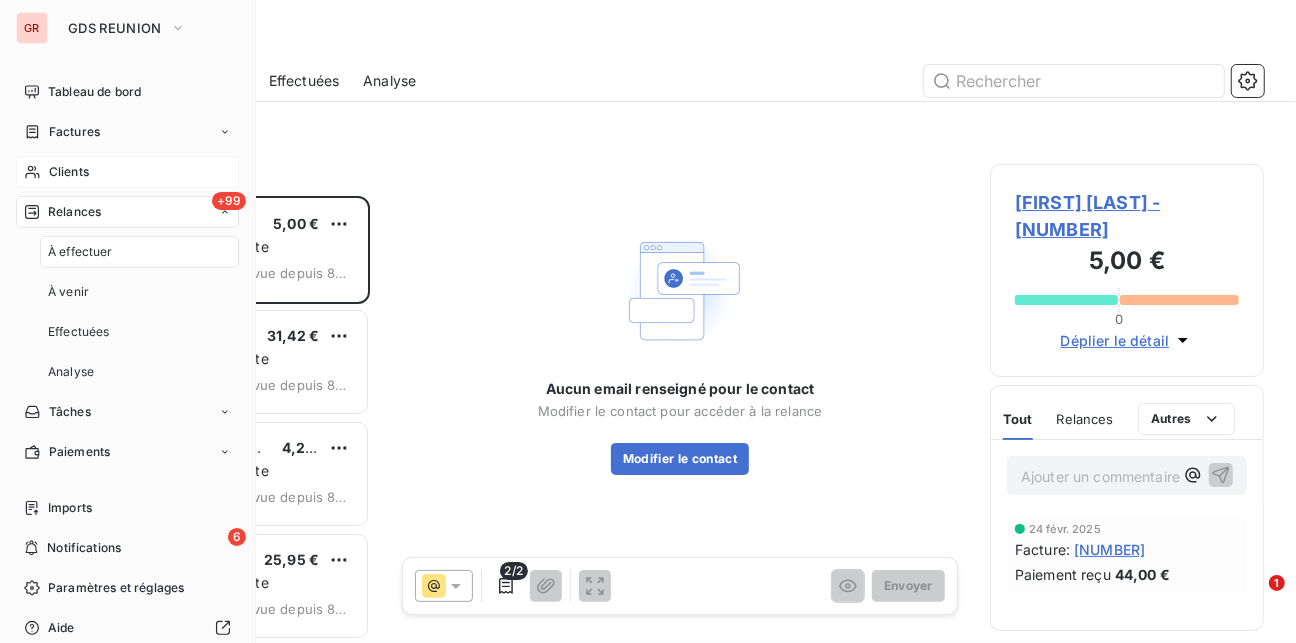 scroll, scrollTop: 12, scrollLeft: 13, axis: both 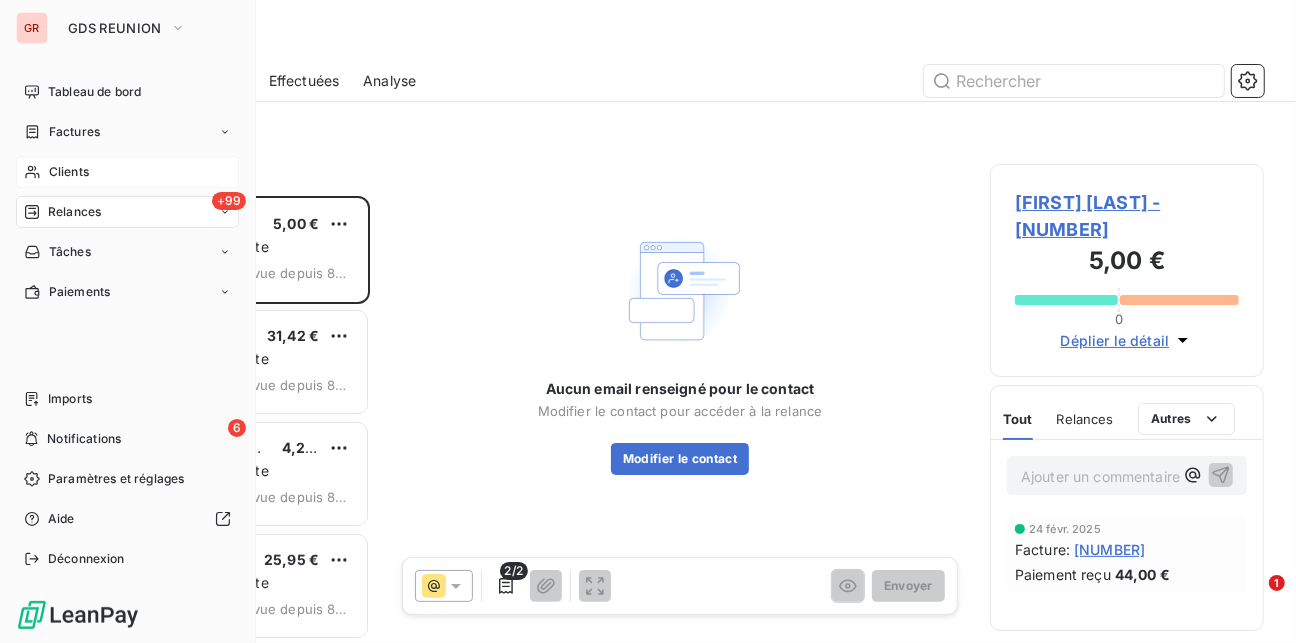 click 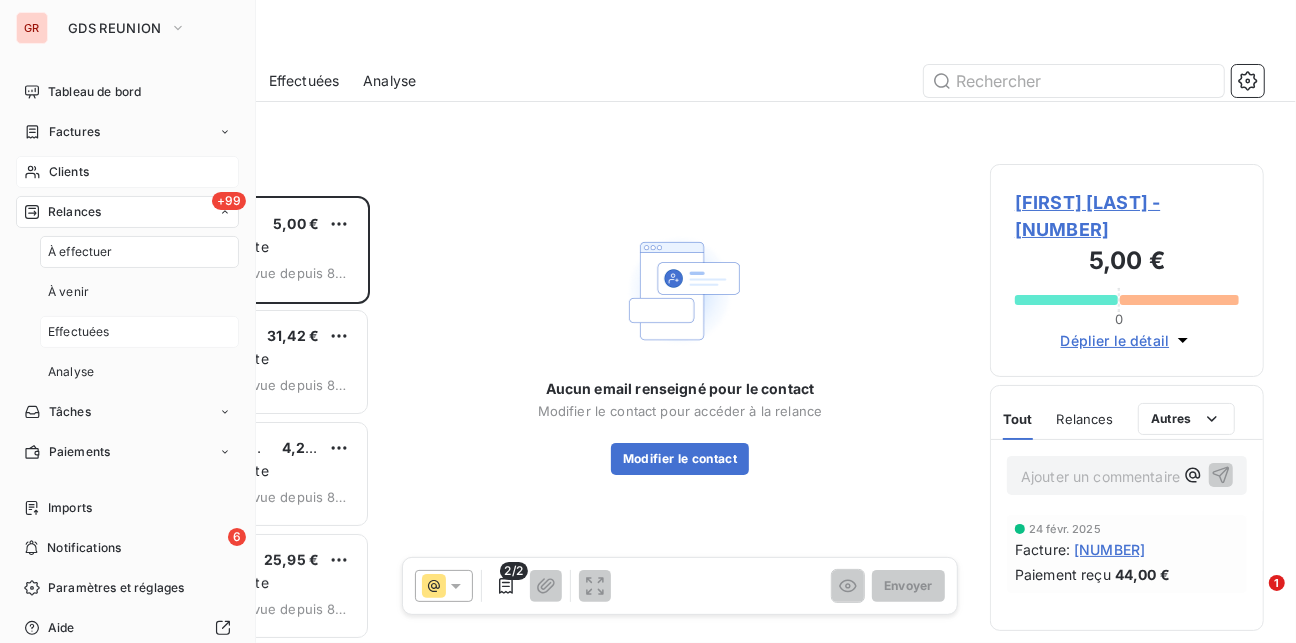 click on "Effectuées" at bounding box center [79, 332] 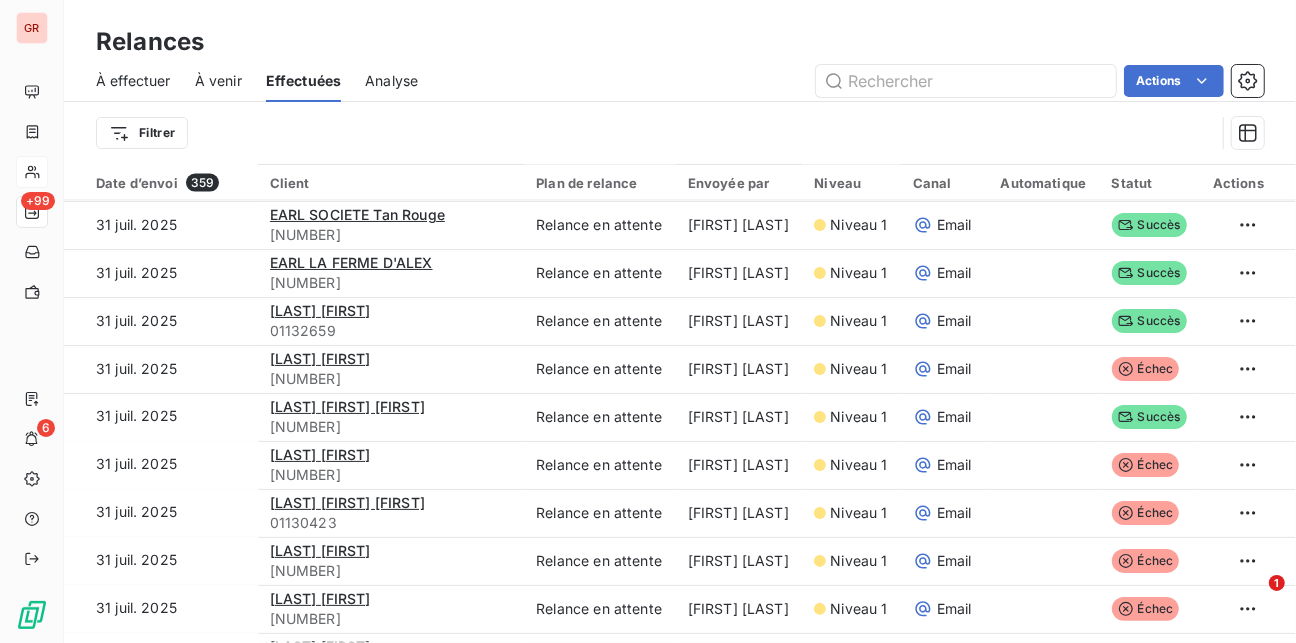 scroll, scrollTop: 2640, scrollLeft: 0, axis: vertical 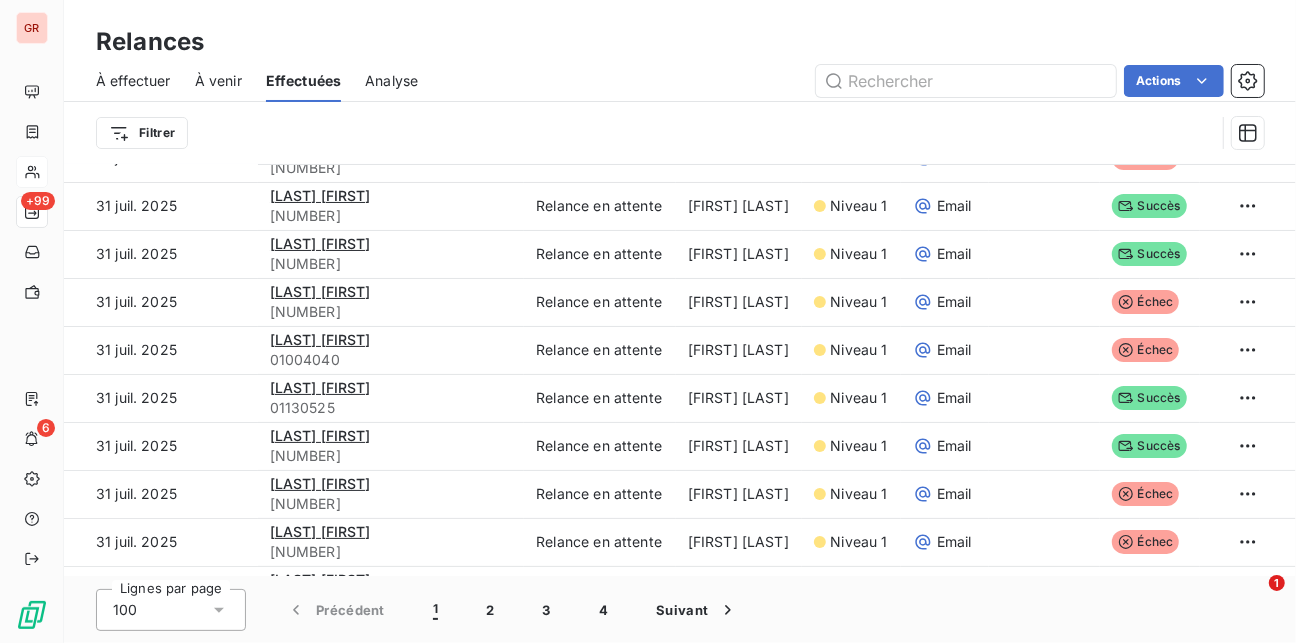 click on "100" at bounding box center [171, 610] 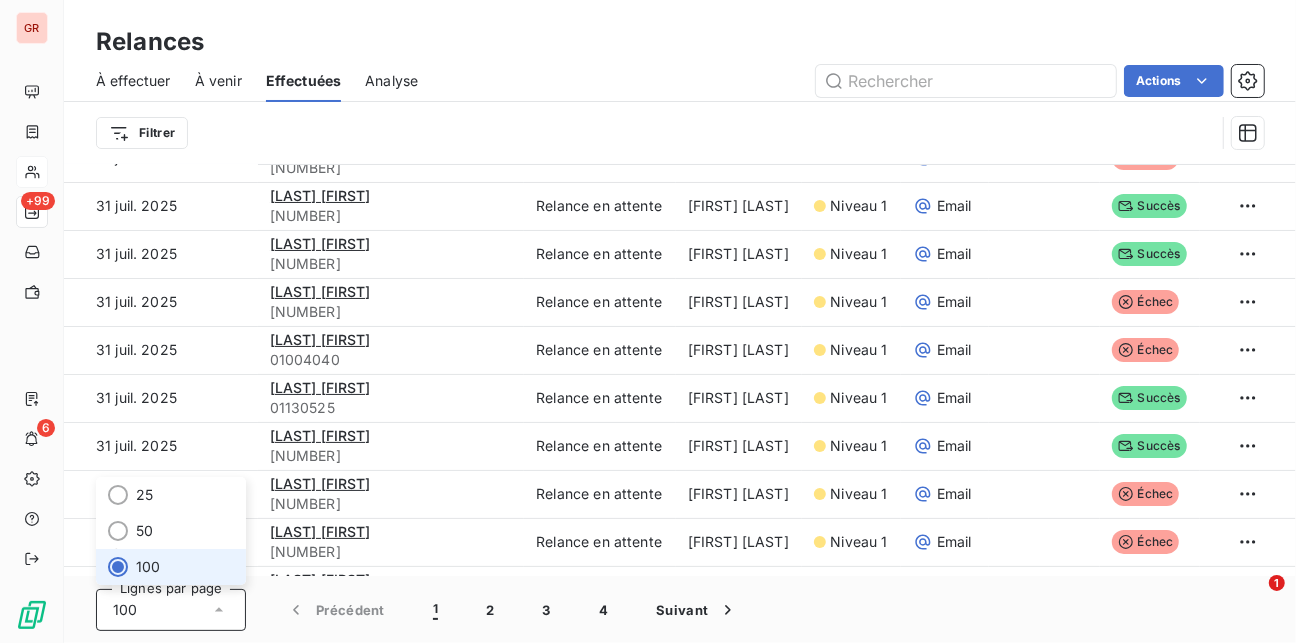 click 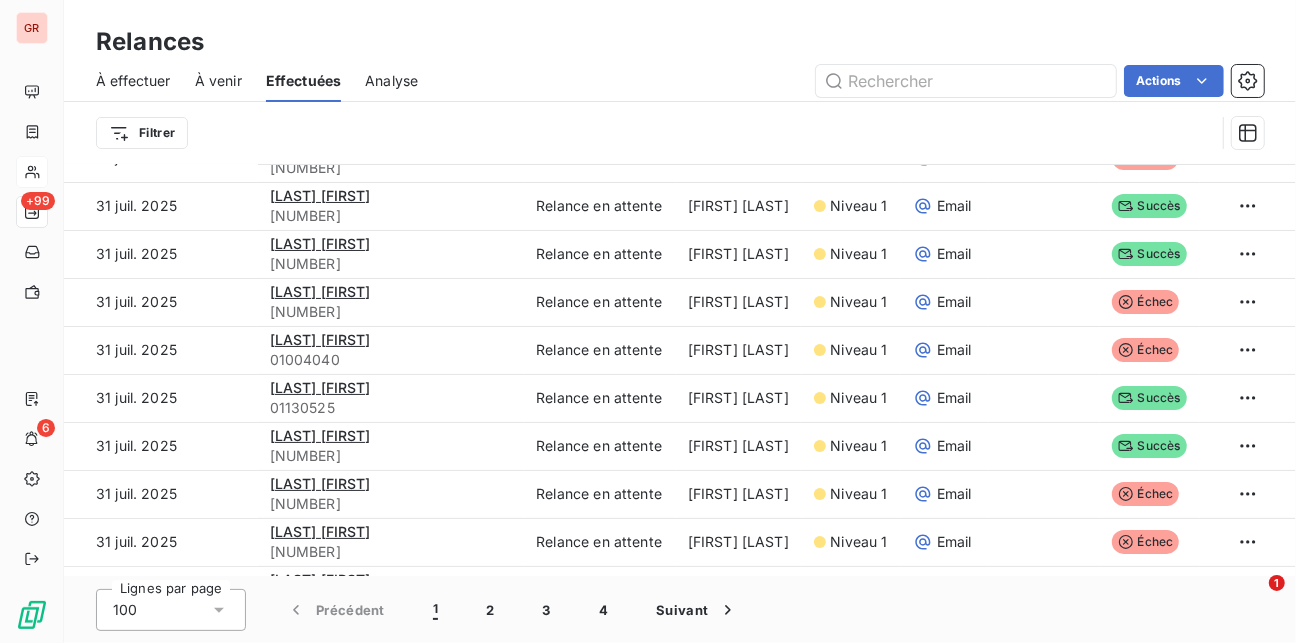 click on "100" at bounding box center (171, 610) 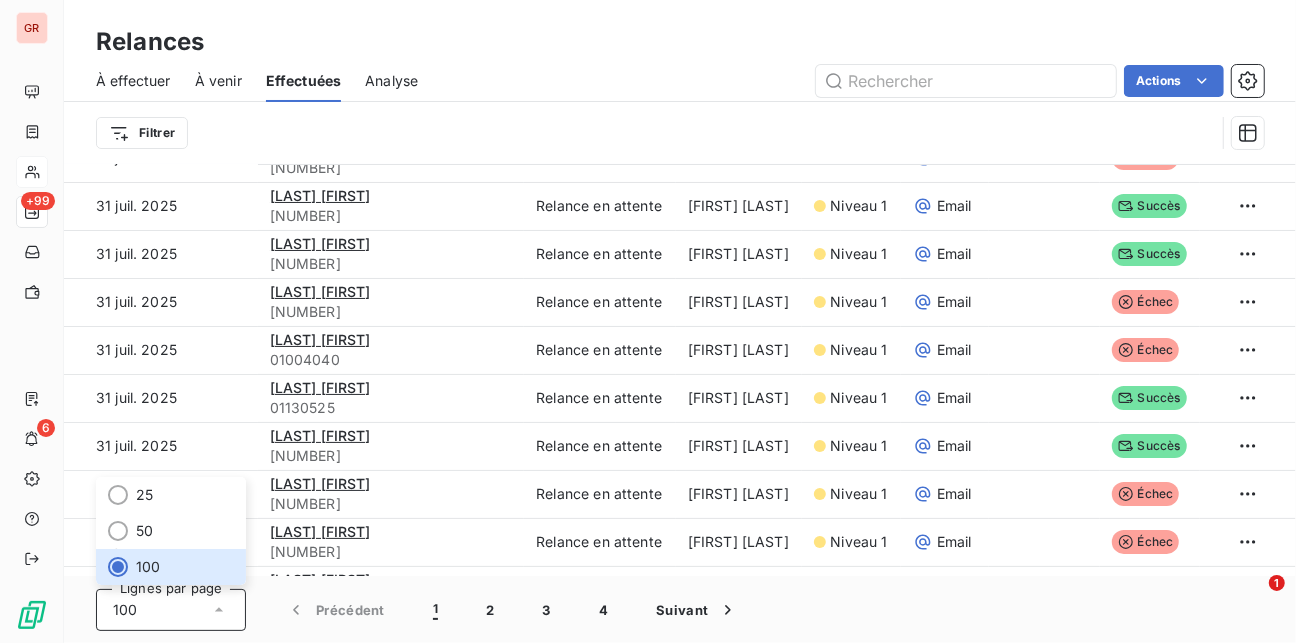 click on "100" at bounding box center [171, 610] 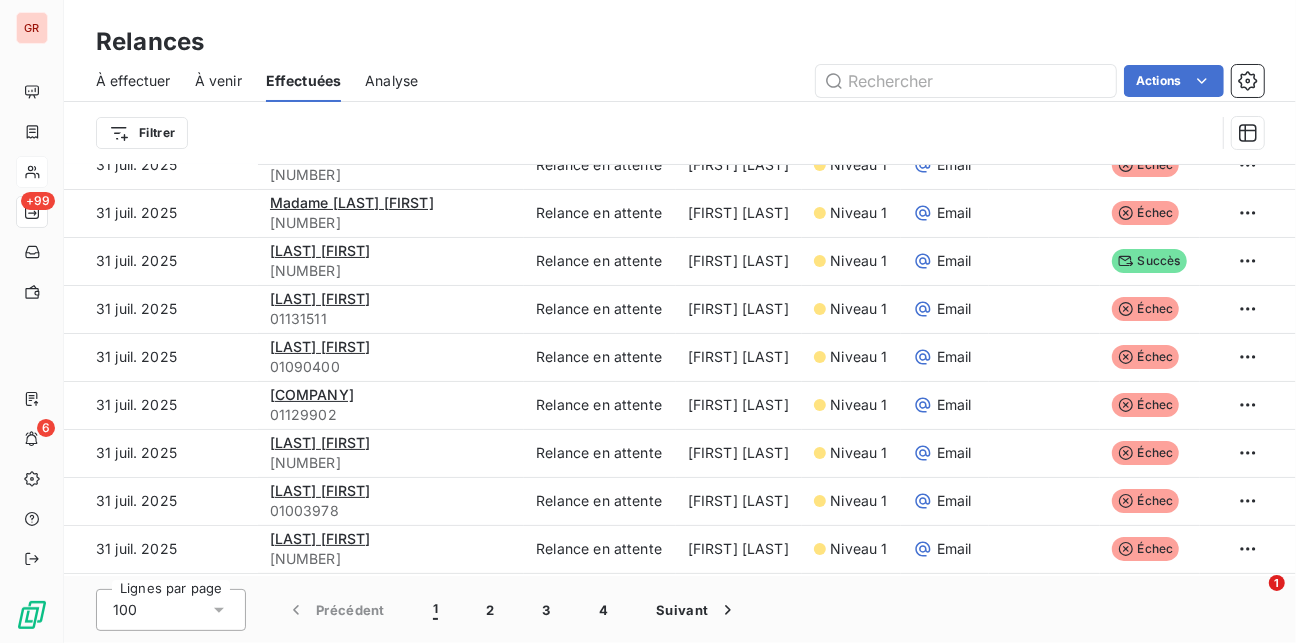 scroll, scrollTop: 4357, scrollLeft: 0, axis: vertical 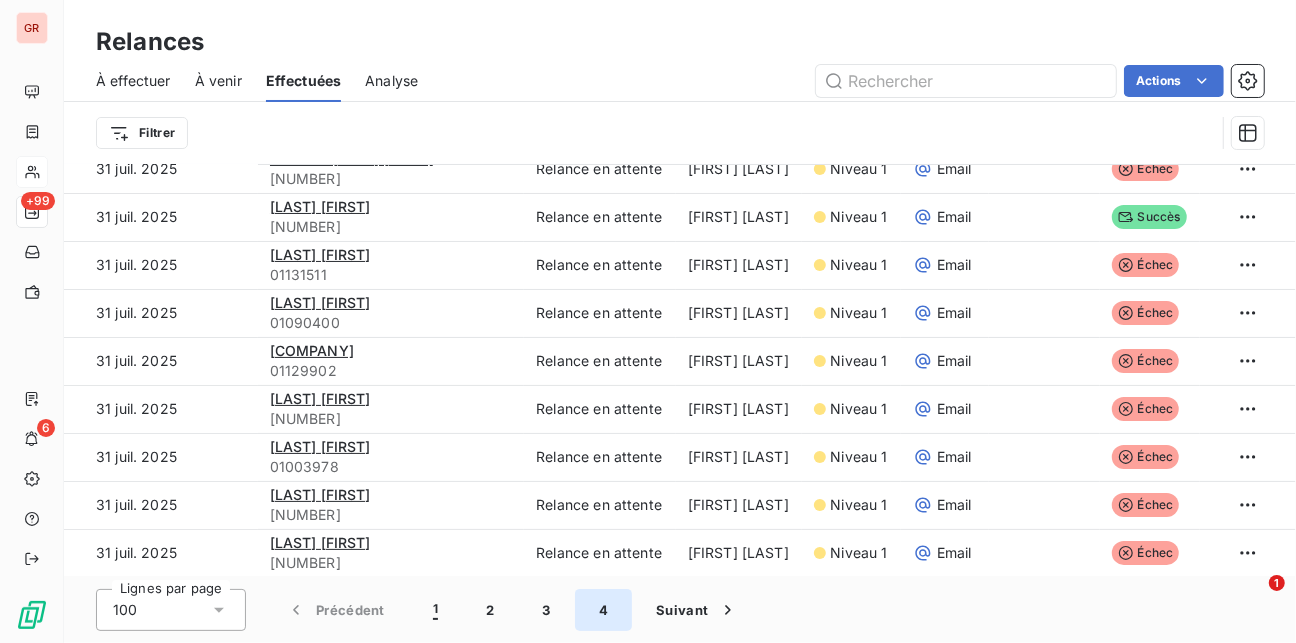 click on "4" at bounding box center (603, 610) 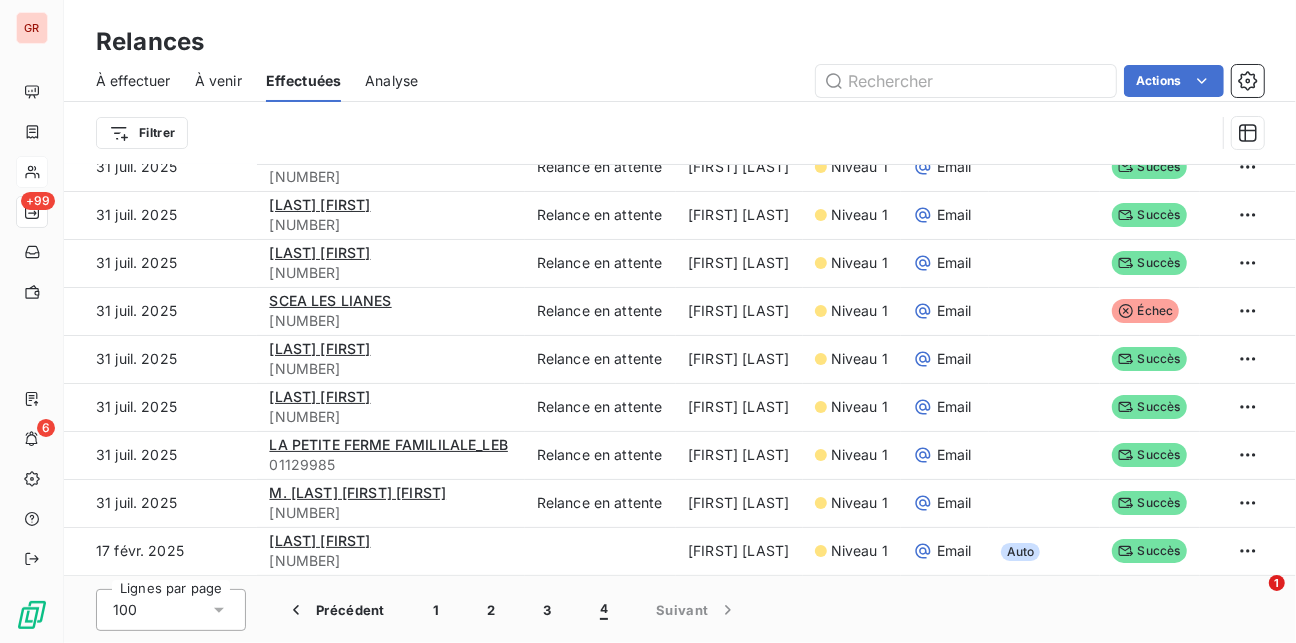 scroll, scrollTop: 2389, scrollLeft: 0, axis: vertical 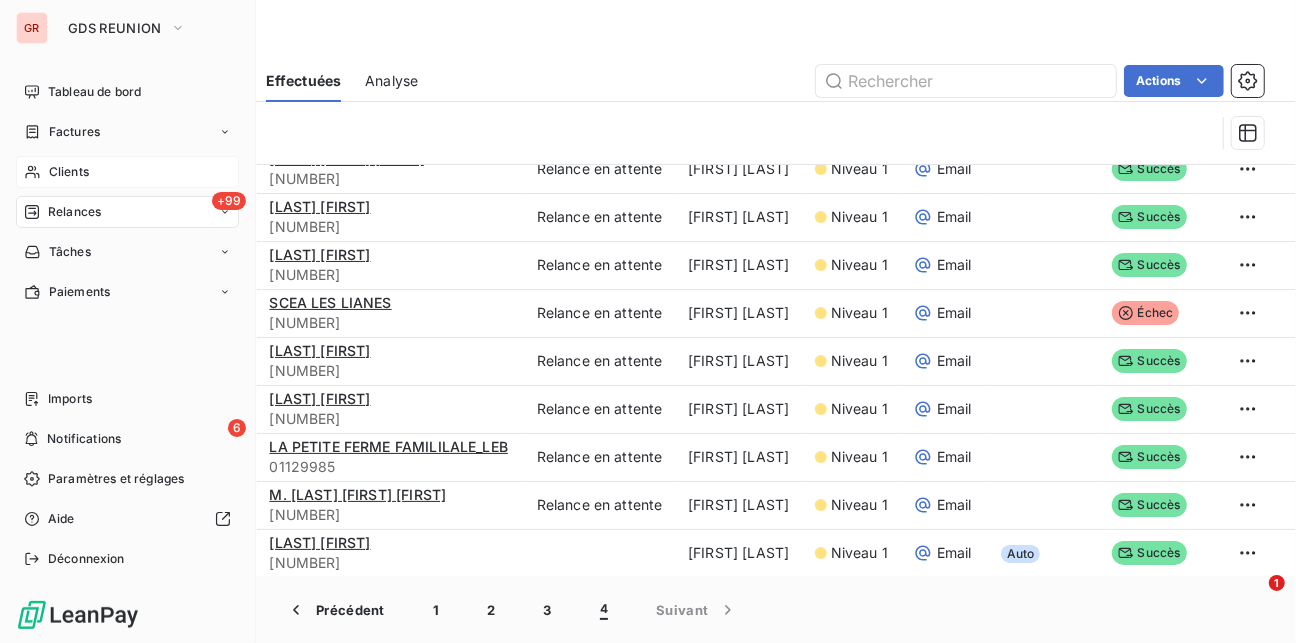 click on "Clients" at bounding box center [69, 172] 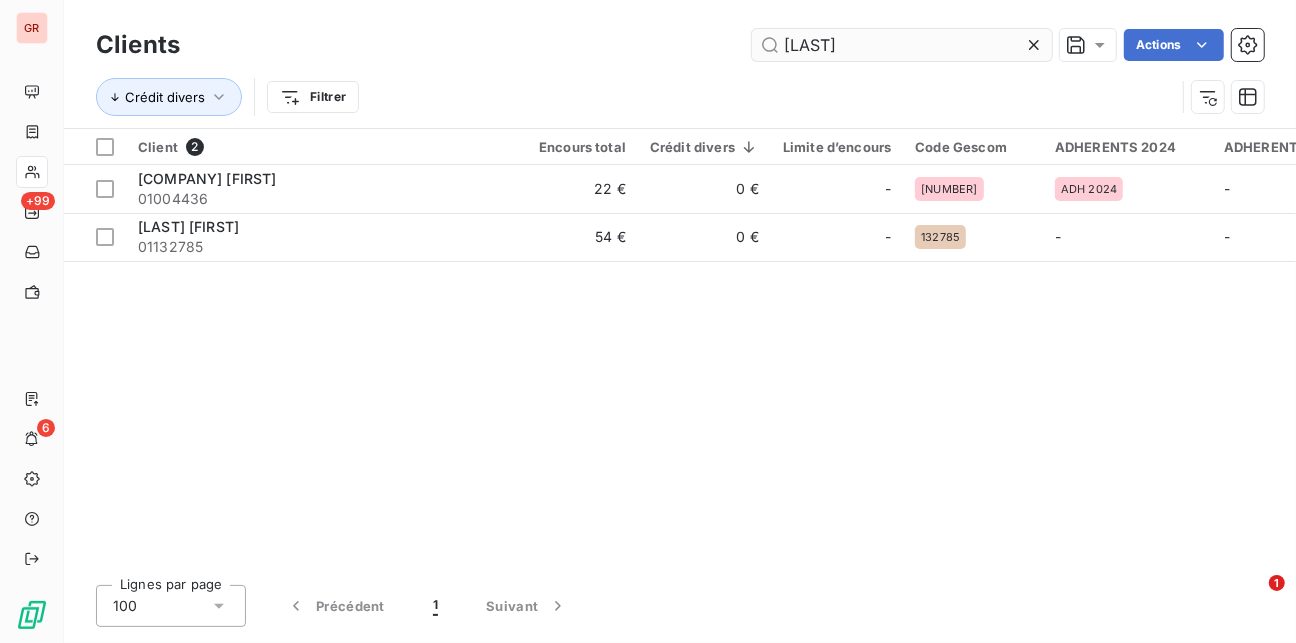 drag, startPoint x: 845, startPoint y: 45, endPoint x: 779, endPoint y: 39, distance: 66.27216 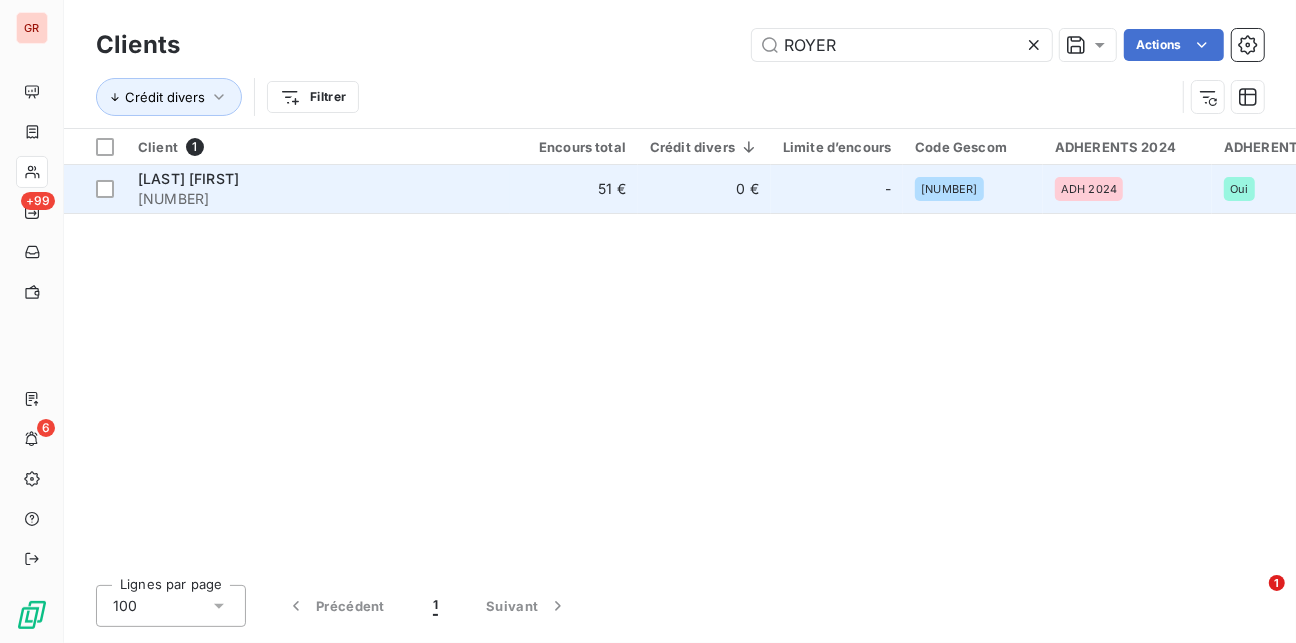 type on "ROYER" 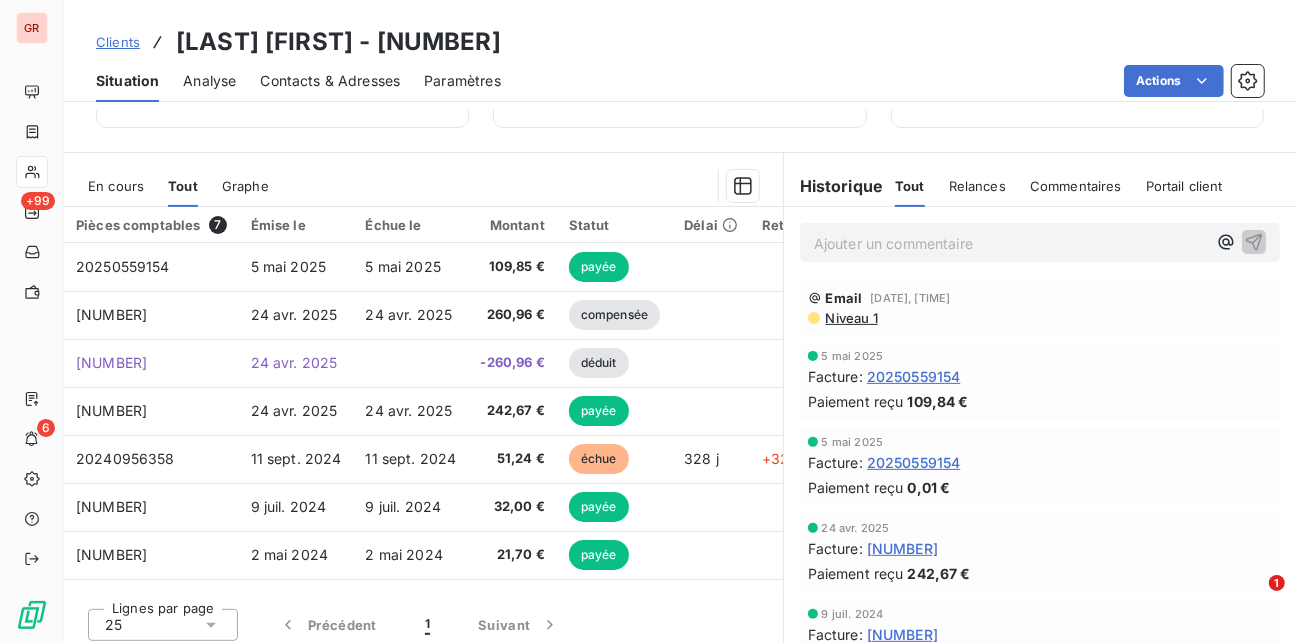 scroll, scrollTop: 348, scrollLeft: 0, axis: vertical 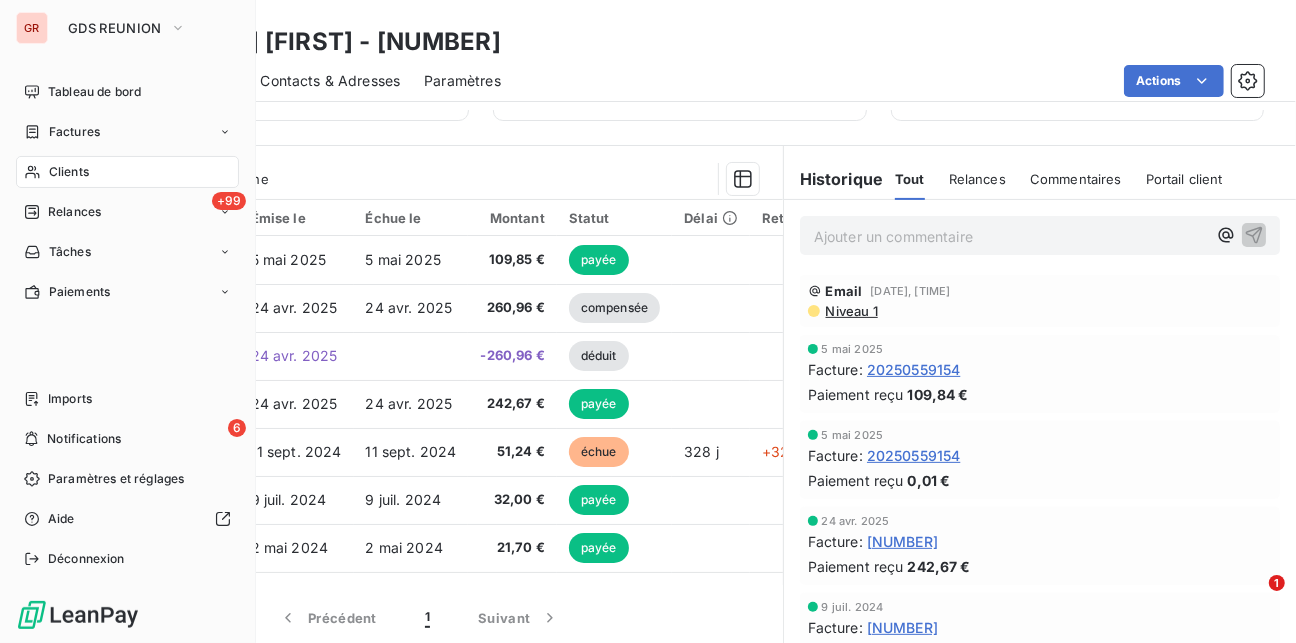 drag, startPoint x: 58, startPoint y: 171, endPoint x: 220, endPoint y: 170, distance: 162.00308 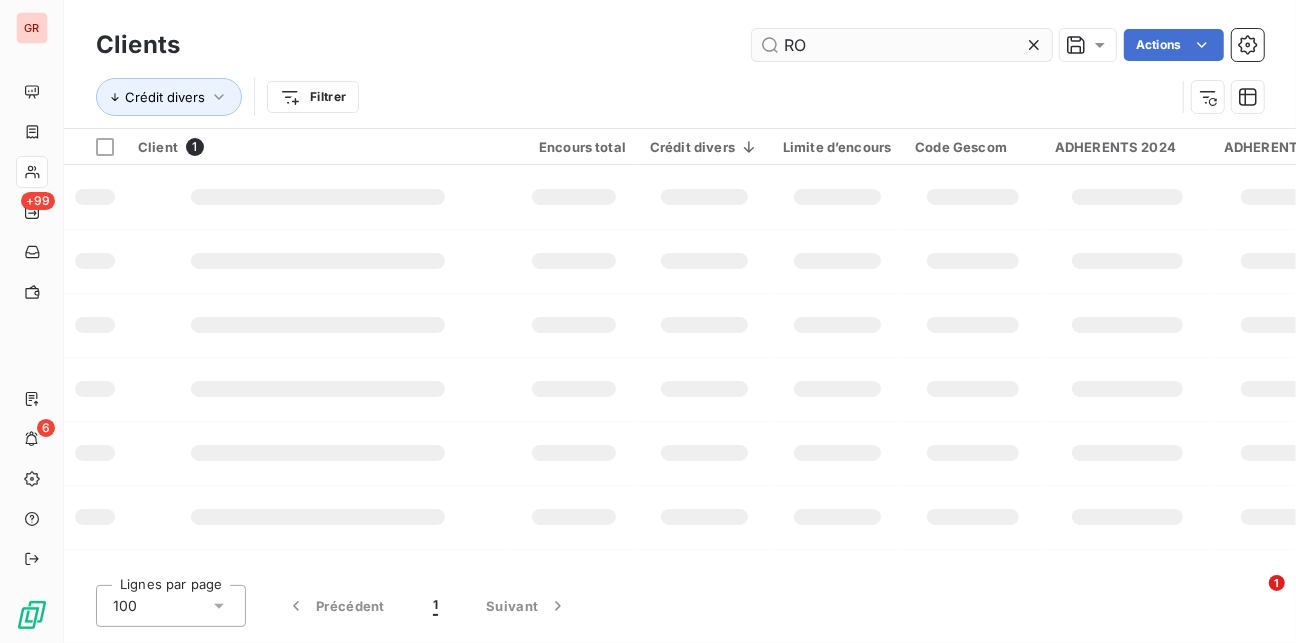 type on "R" 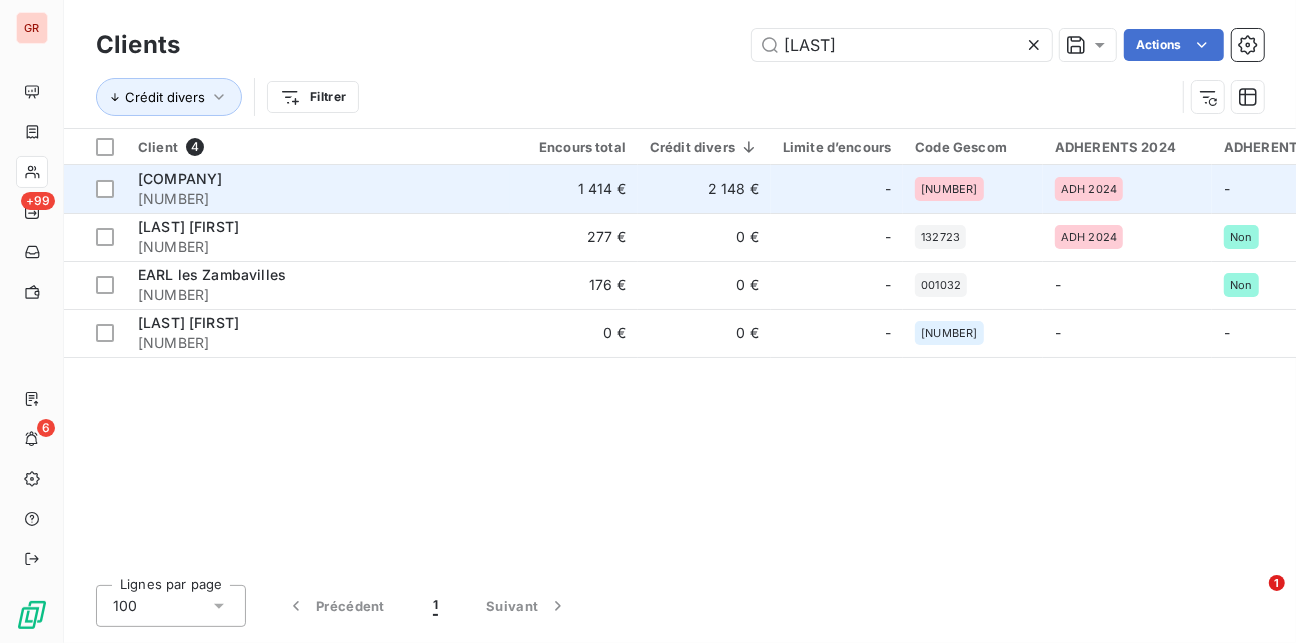 type on "[LAST]" 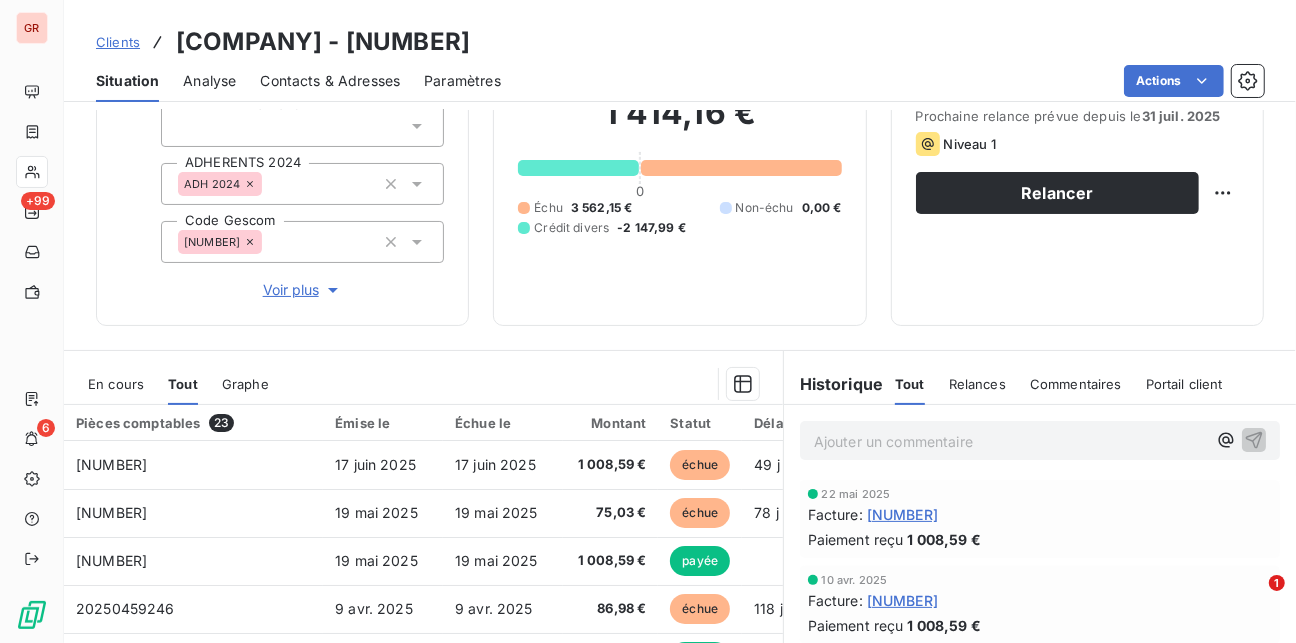 scroll, scrollTop: 160, scrollLeft: 0, axis: vertical 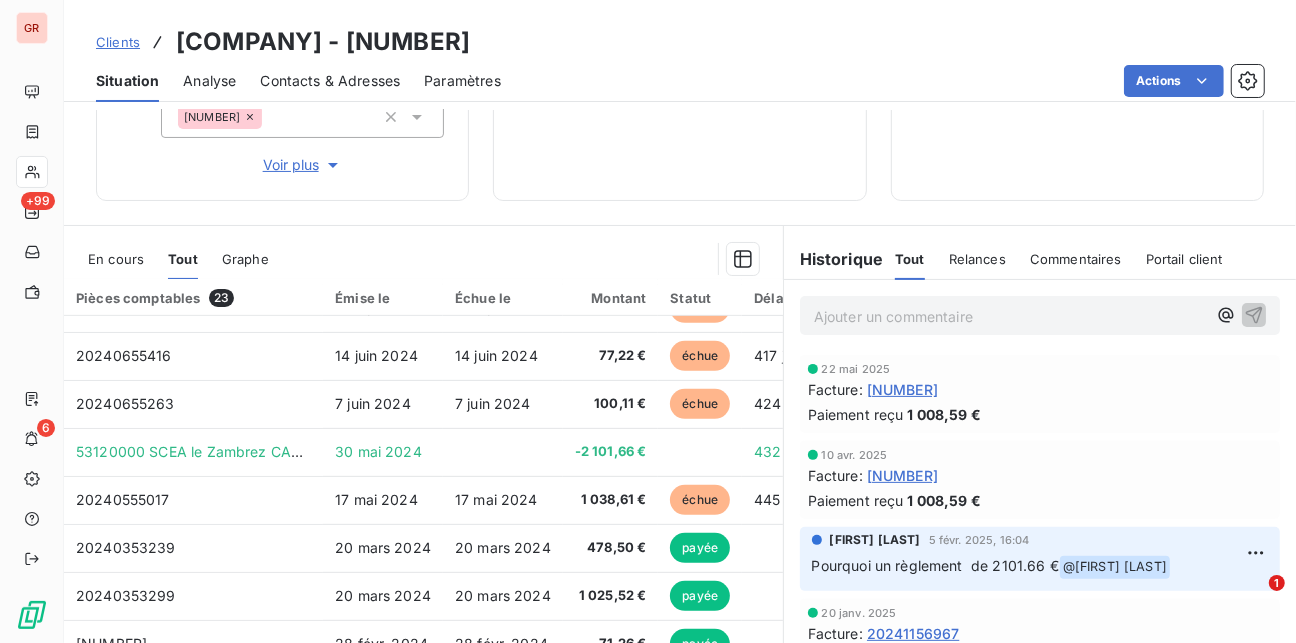 click on "1 414,16 € 0 Échu 3 562,15 € Non-échu 0,00 €   Crédit divers -2 147,99 €" at bounding box center [679, 39] 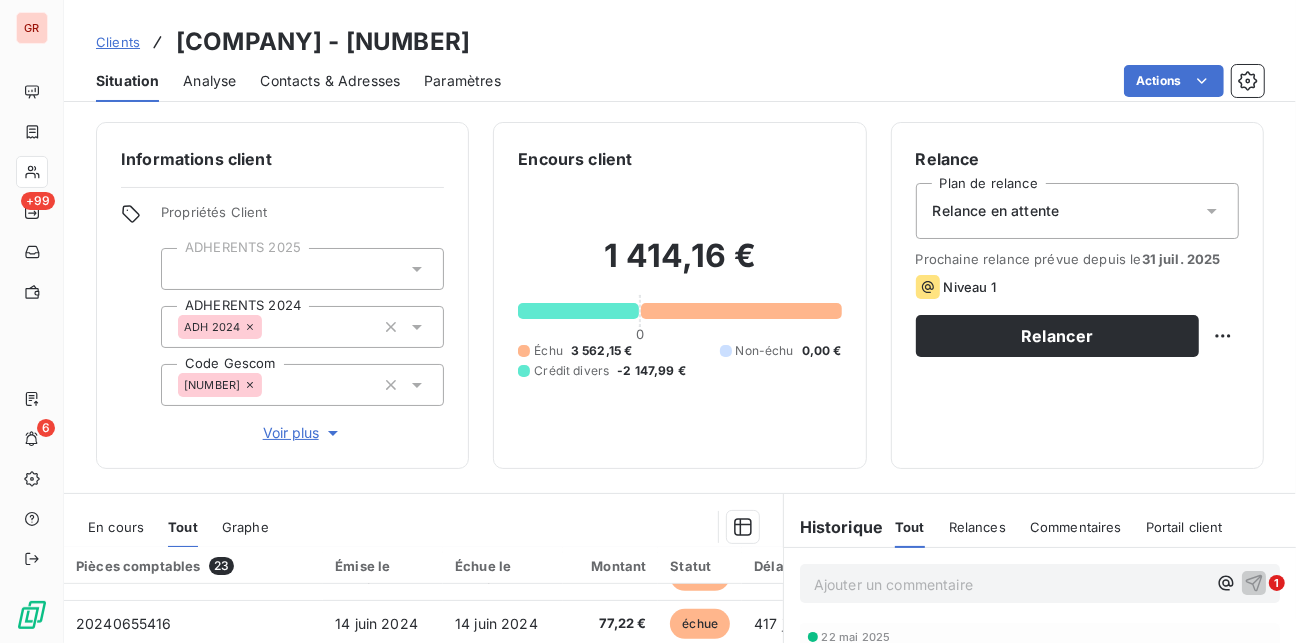click on "Informations client Propriétés Client ADHERENTS 2025 ADHERENTS 2024 ADH 2024 Code Gescom [NUMBER] Voir plus" at bounding box center (282, 295) 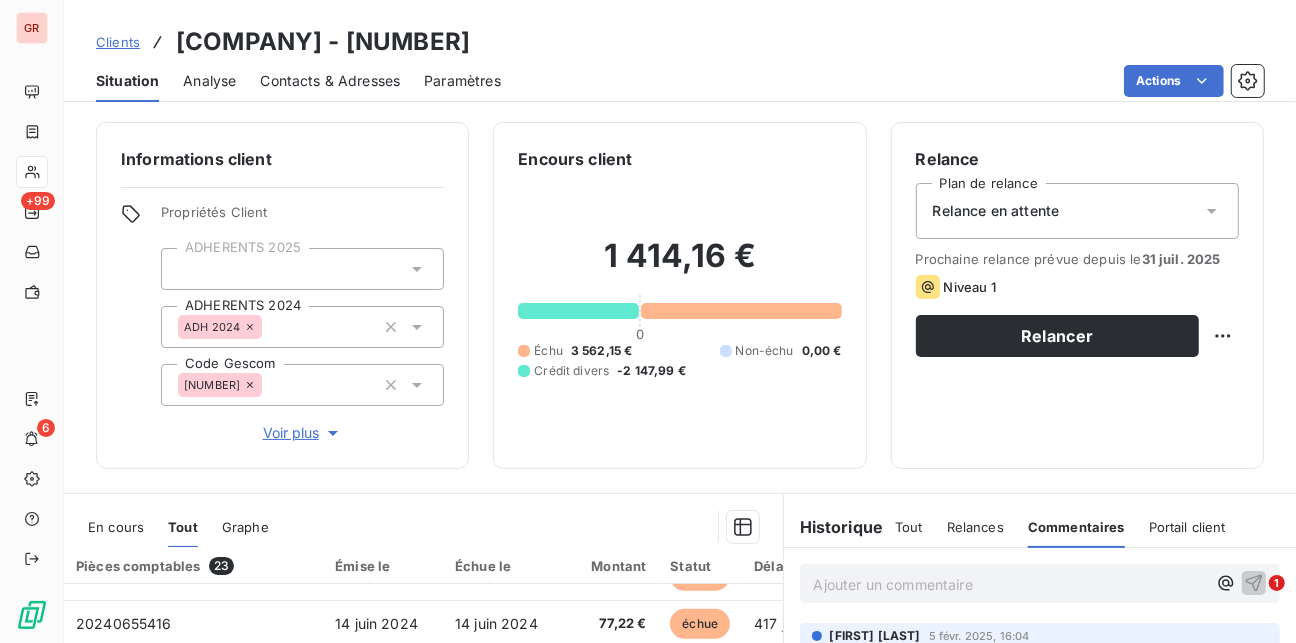click on "Ajouter un commentaire ﻿" at bounding box center [1010, 584] 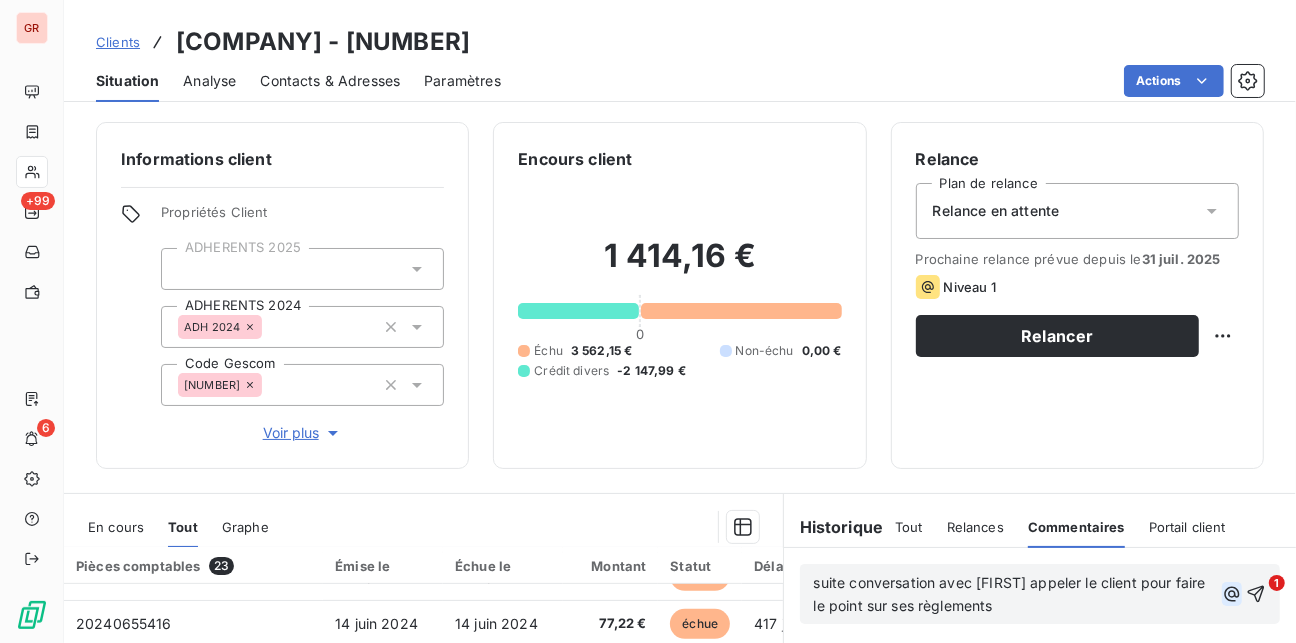 click 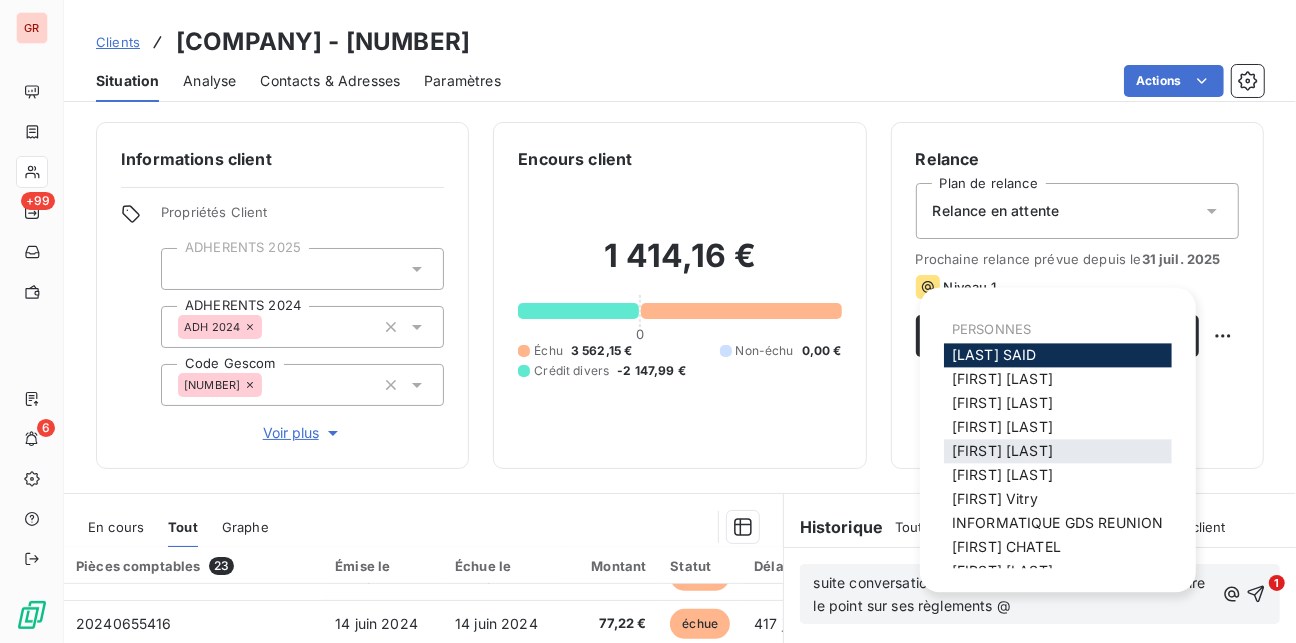 click on "[LAST] [FIRST]" at bounding box center [1002, 451] 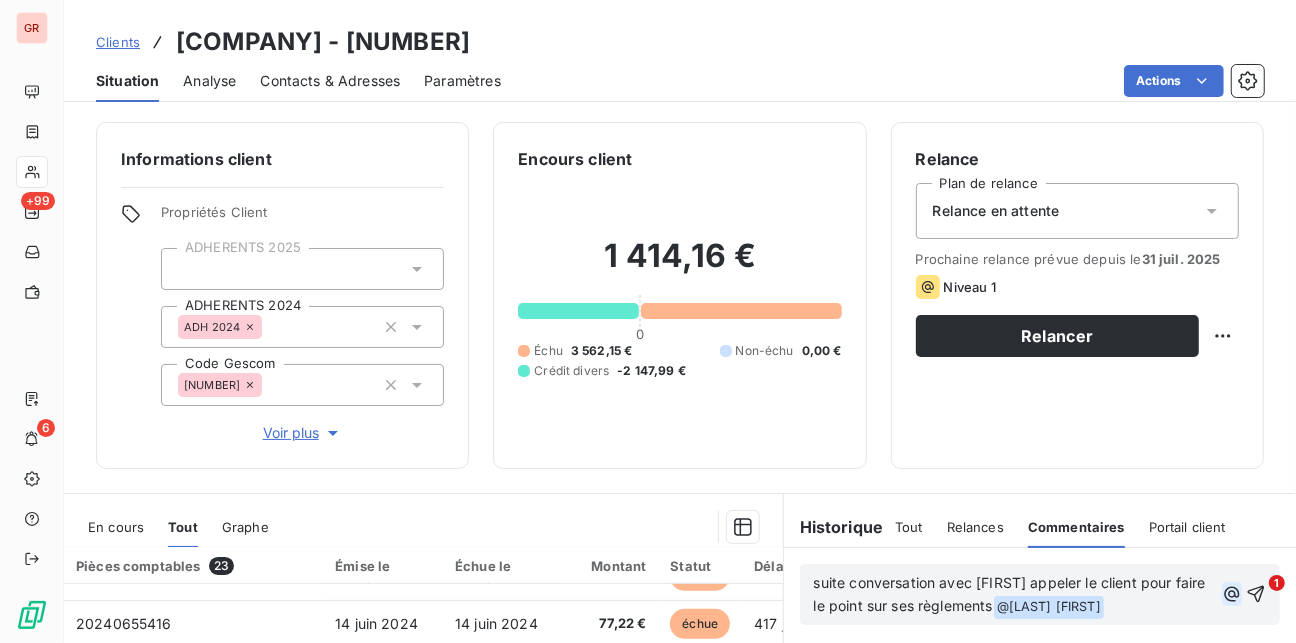 click 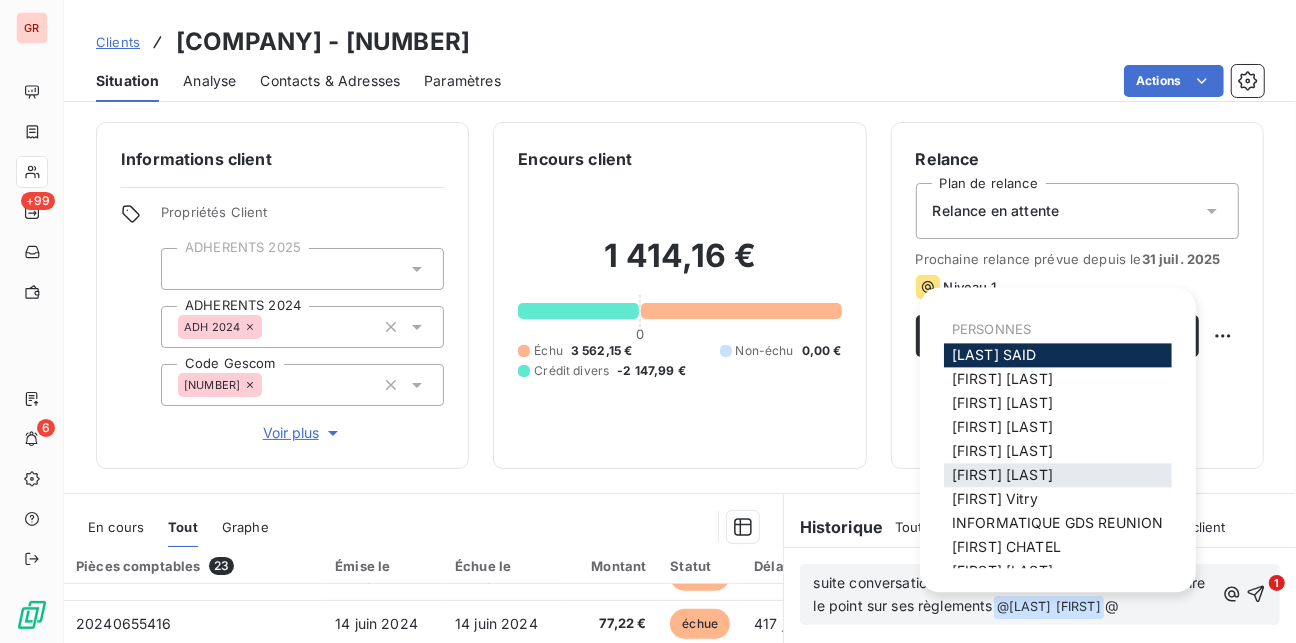 click on "[FIRST]   [LAST]" at bounding box center (1002, 475) 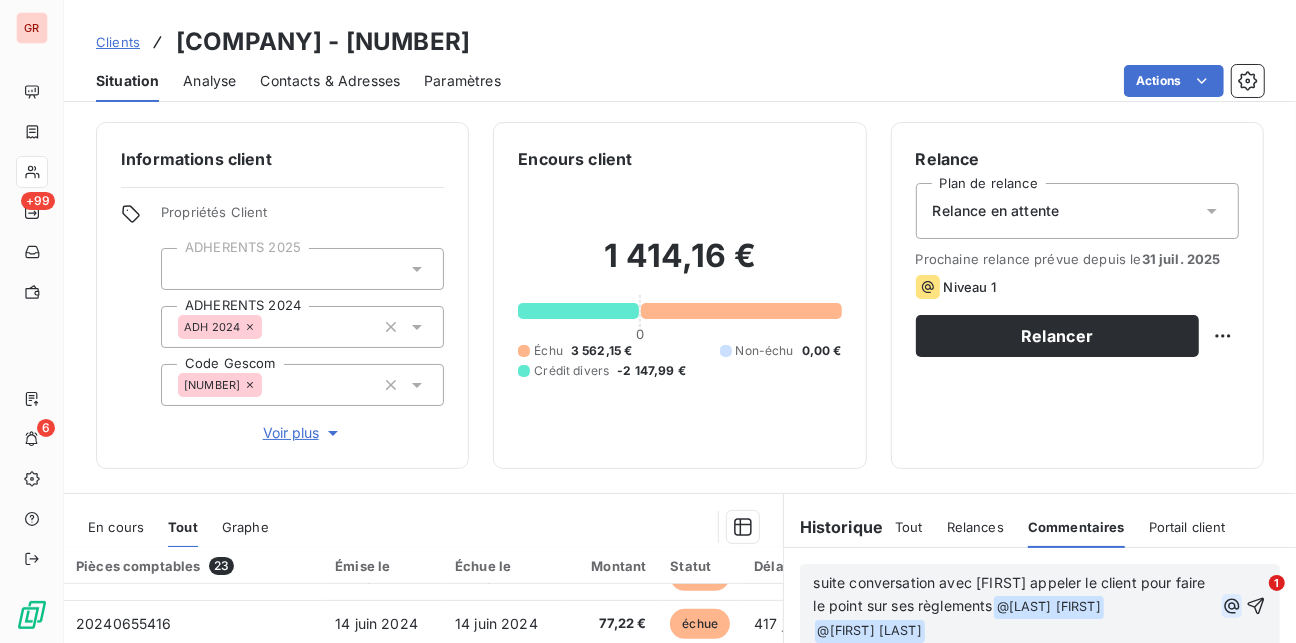 click 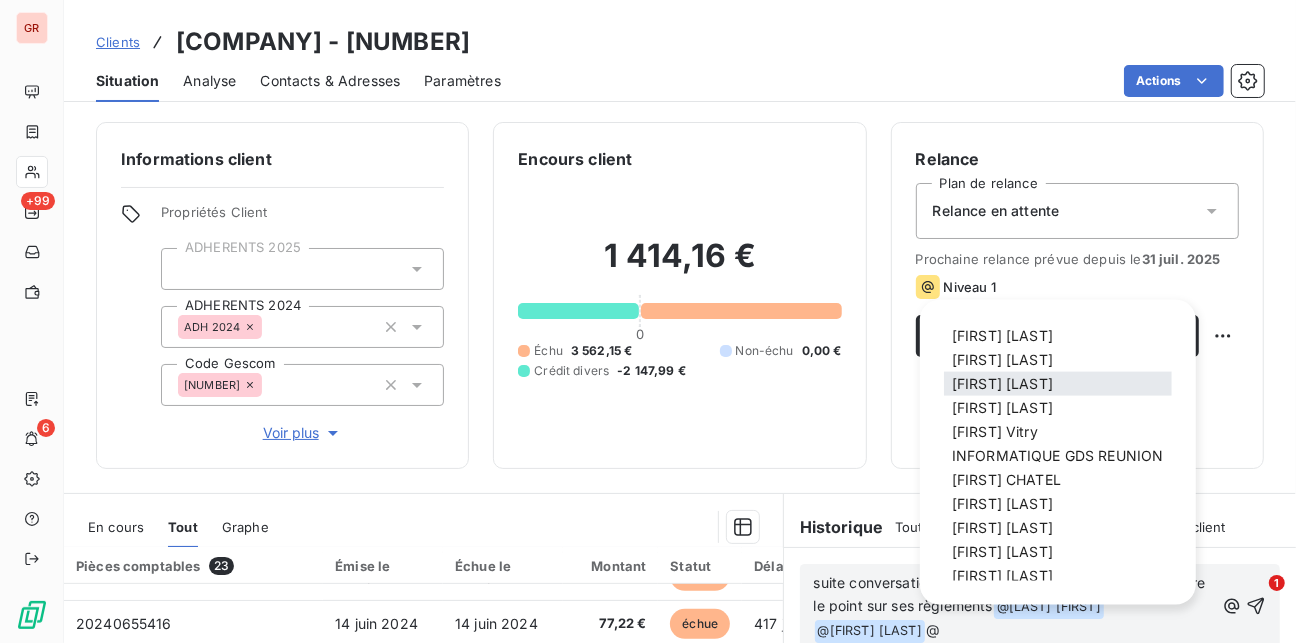 scroll, scrollTop: 160, scrollLeft: 0, axis: vertical 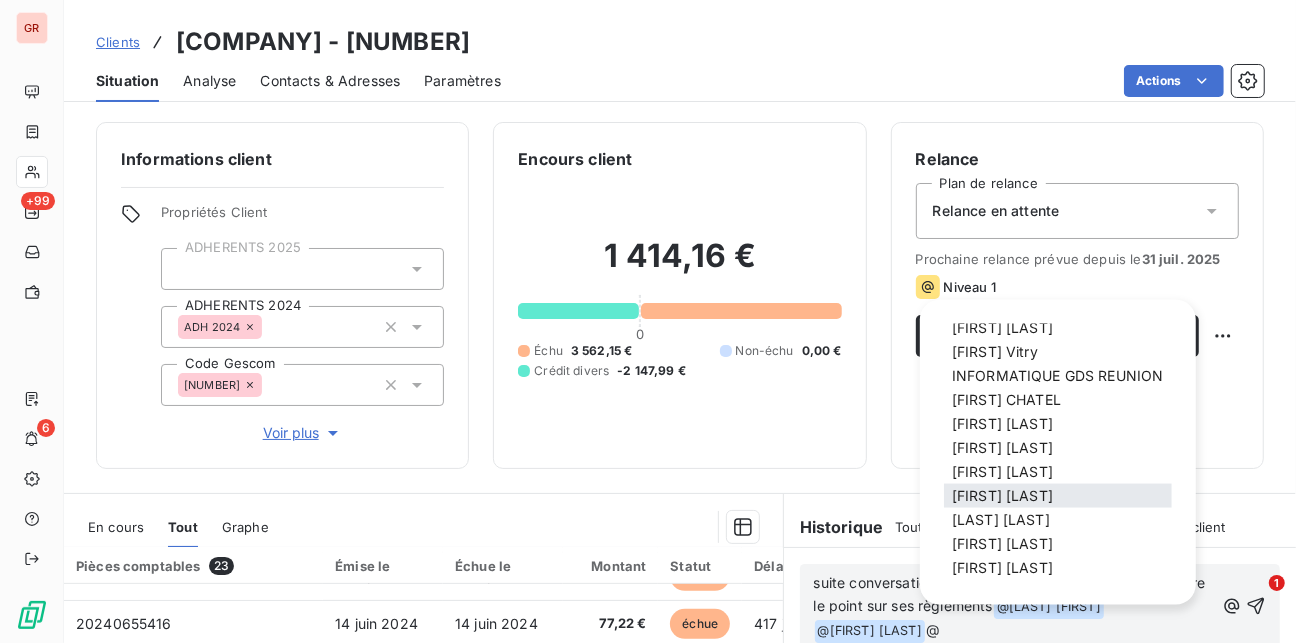 click on "[FIRST]   [LAST]" at bounding box center (1002, 495) 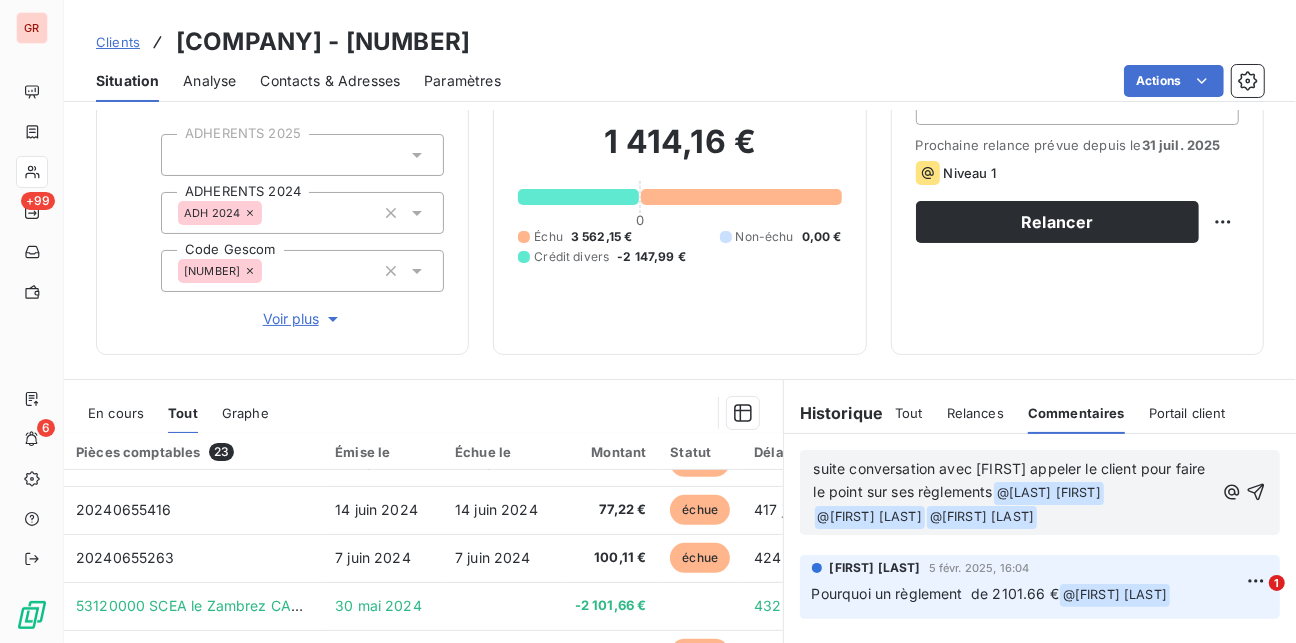 scroll, scrollTop: 160, scrollLeft: 0, axis: vertical 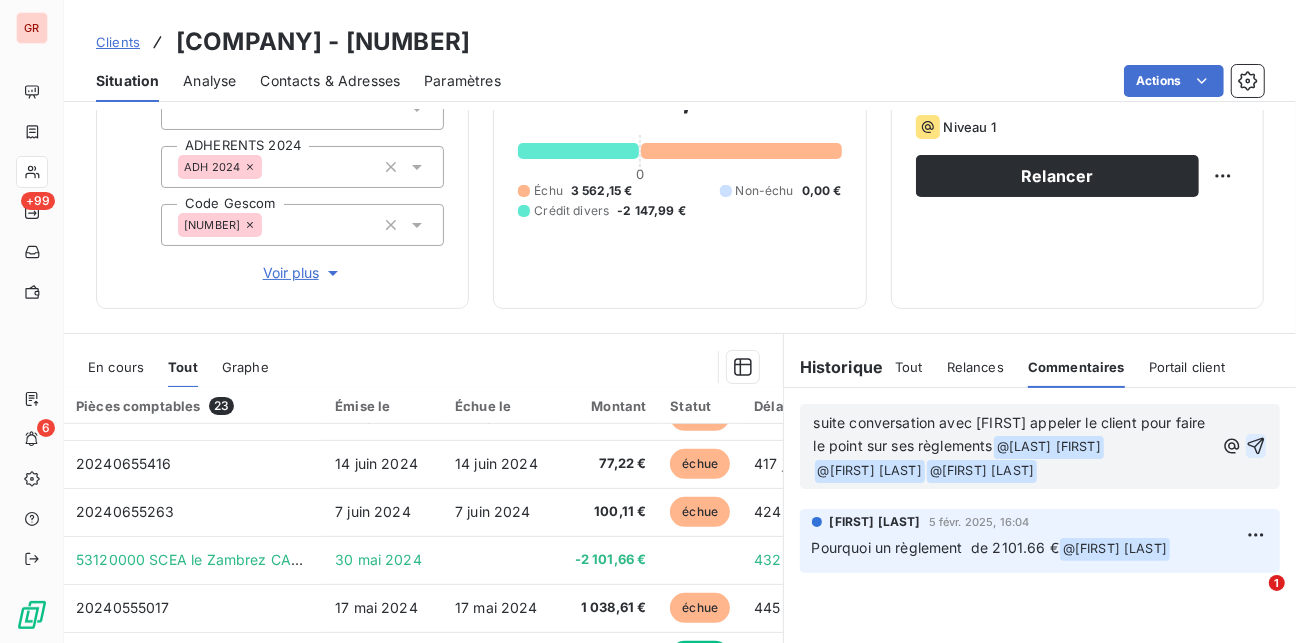 click 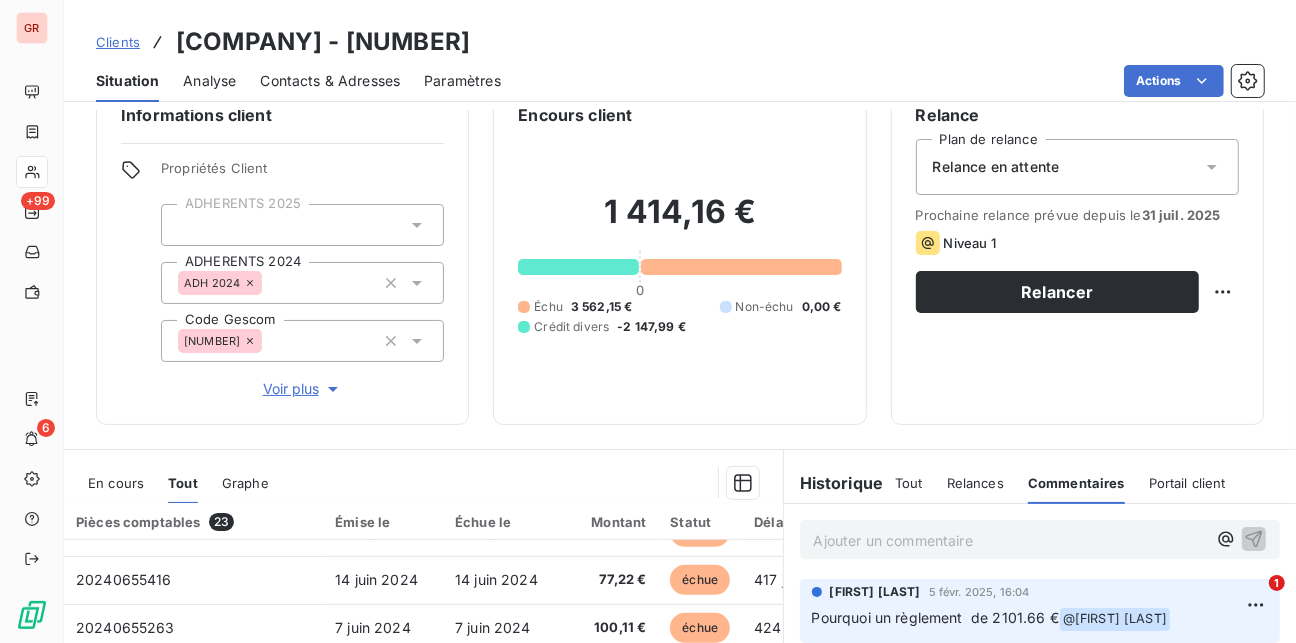 scroll, scrollTop: 80, scrollLeft: 0, axis: vertical 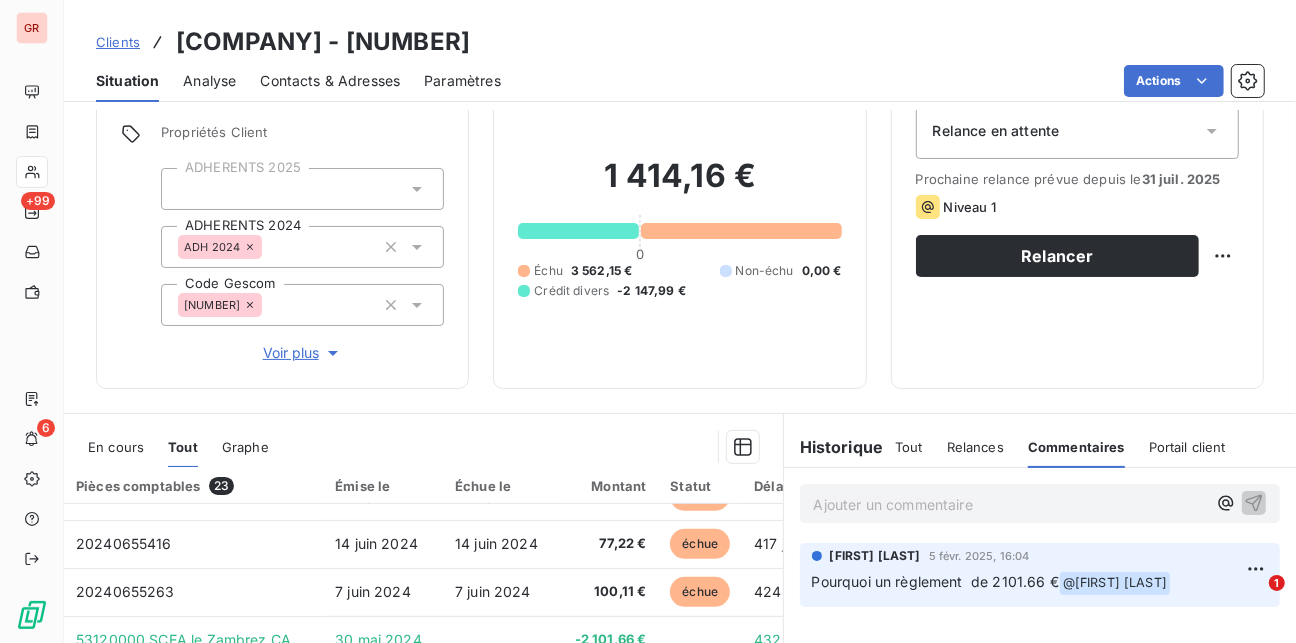 click on "Ajouter un commentaire ﻿" at bounding box center (1010, 504) 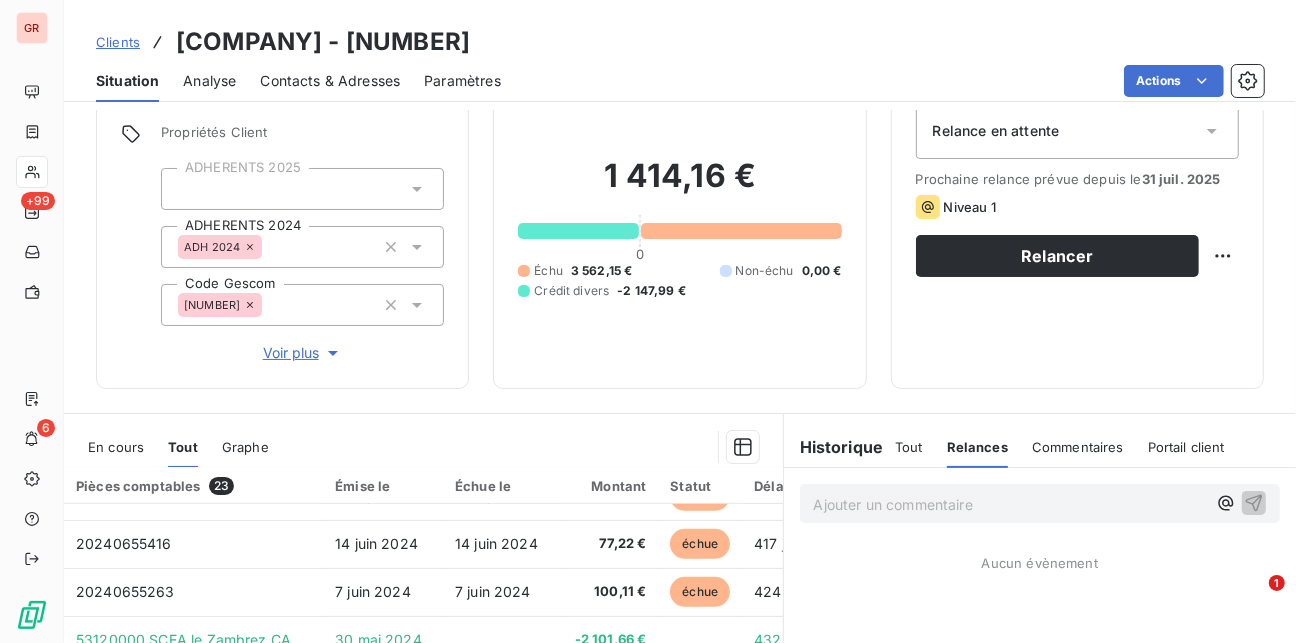 click on "Commentaires" at bounding box center (1078, 447) 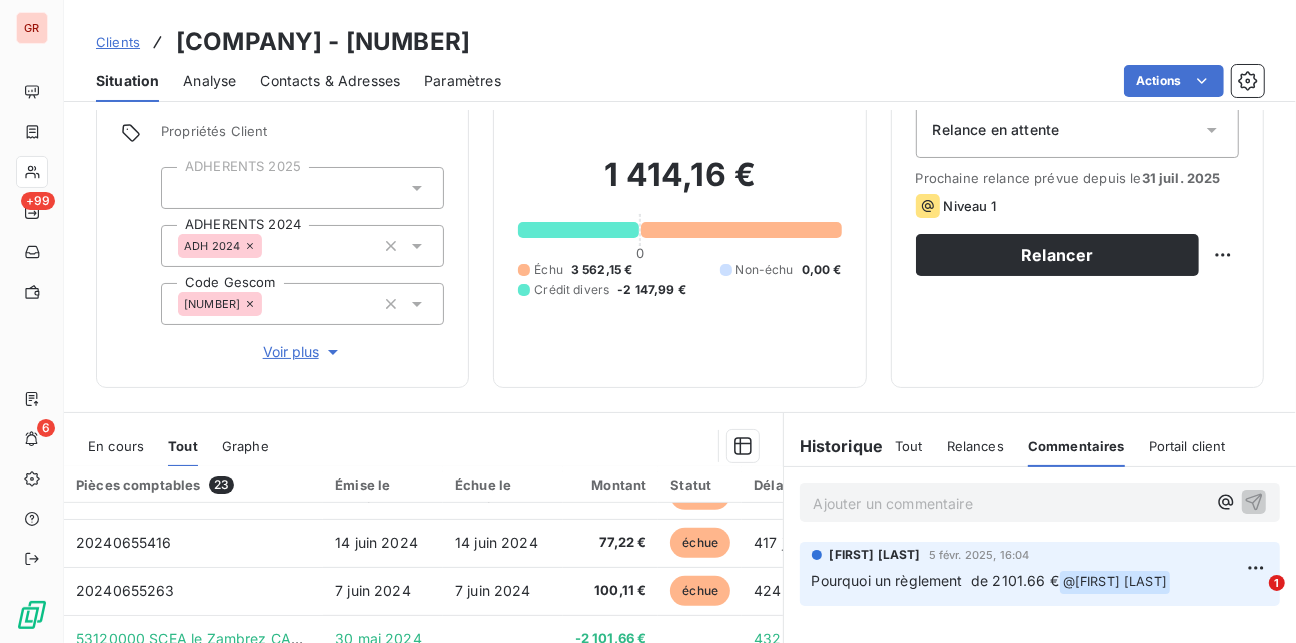 scroll, scrollTop: 109, scrollLeft: 0, axis: vertical 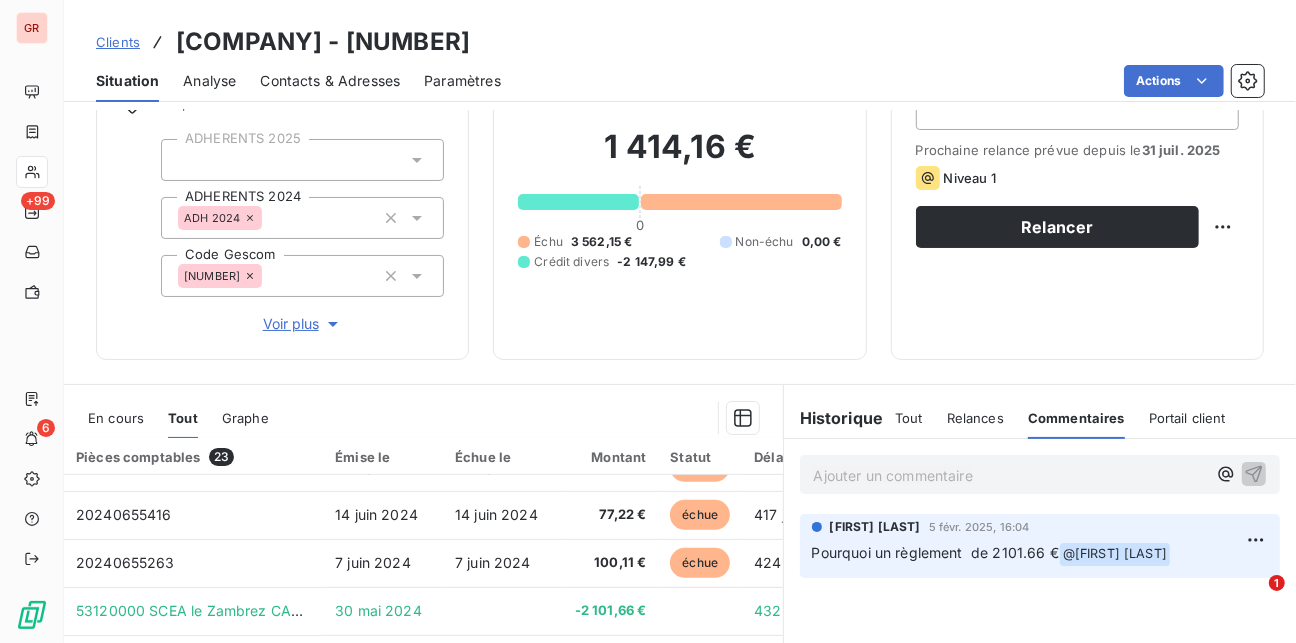 click on "Ajouter un commentaire ﻿" at bounding box center (1010, 475) 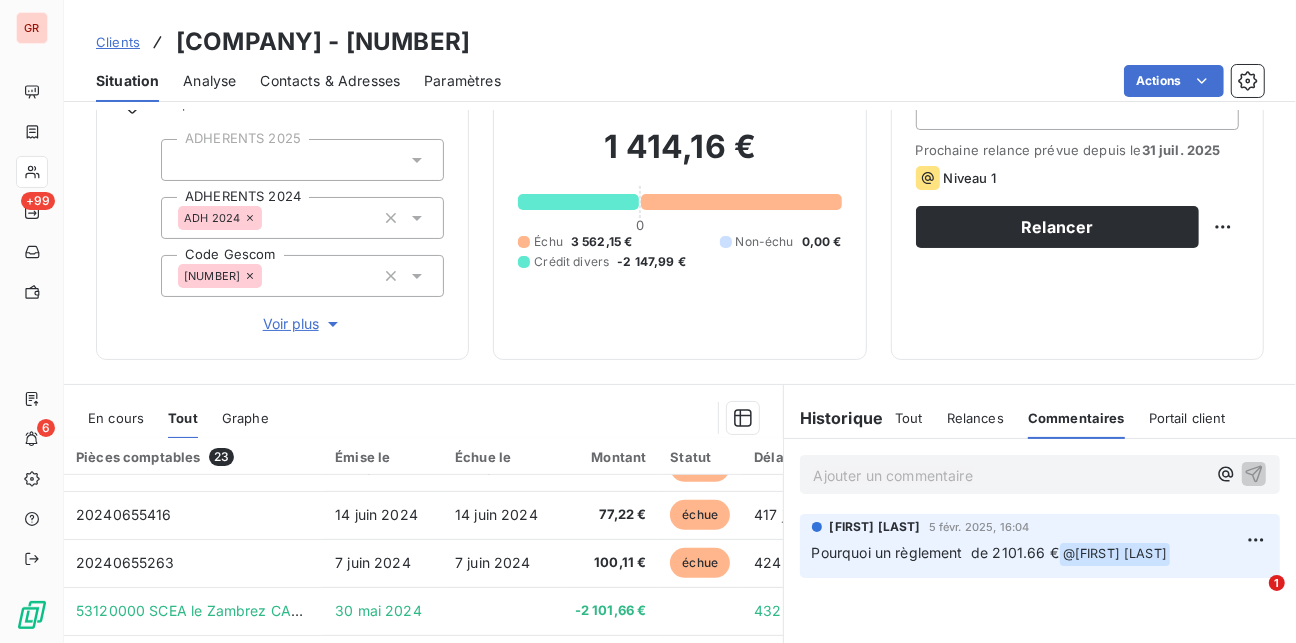 click on "Tout" at bounding box center (909, 418) 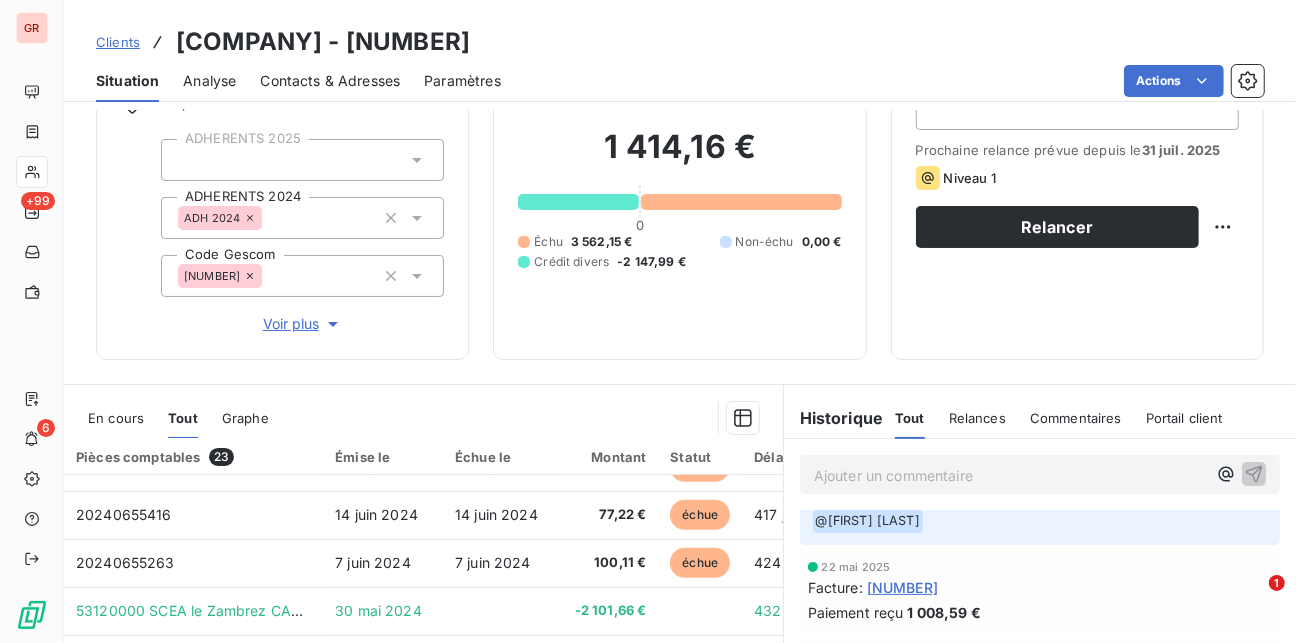 scroll, scrollTop: 0, scrollLeft: 0, axis: both 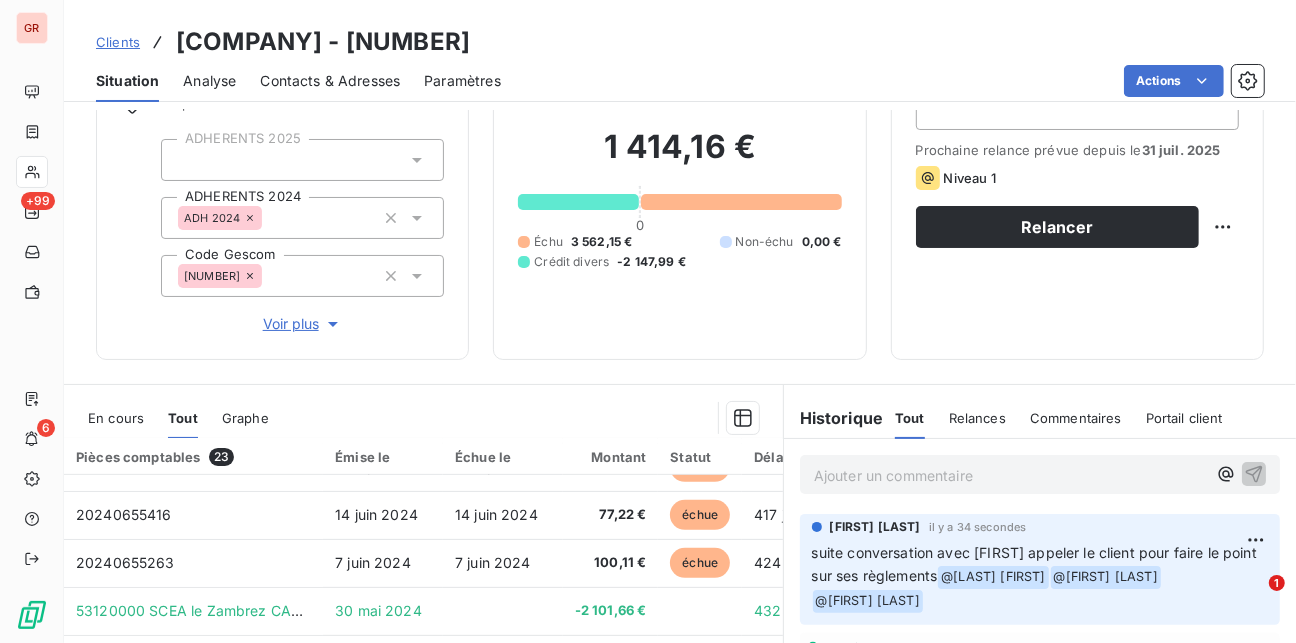 click on "Commentaires" at bounding box center [1076, 418] 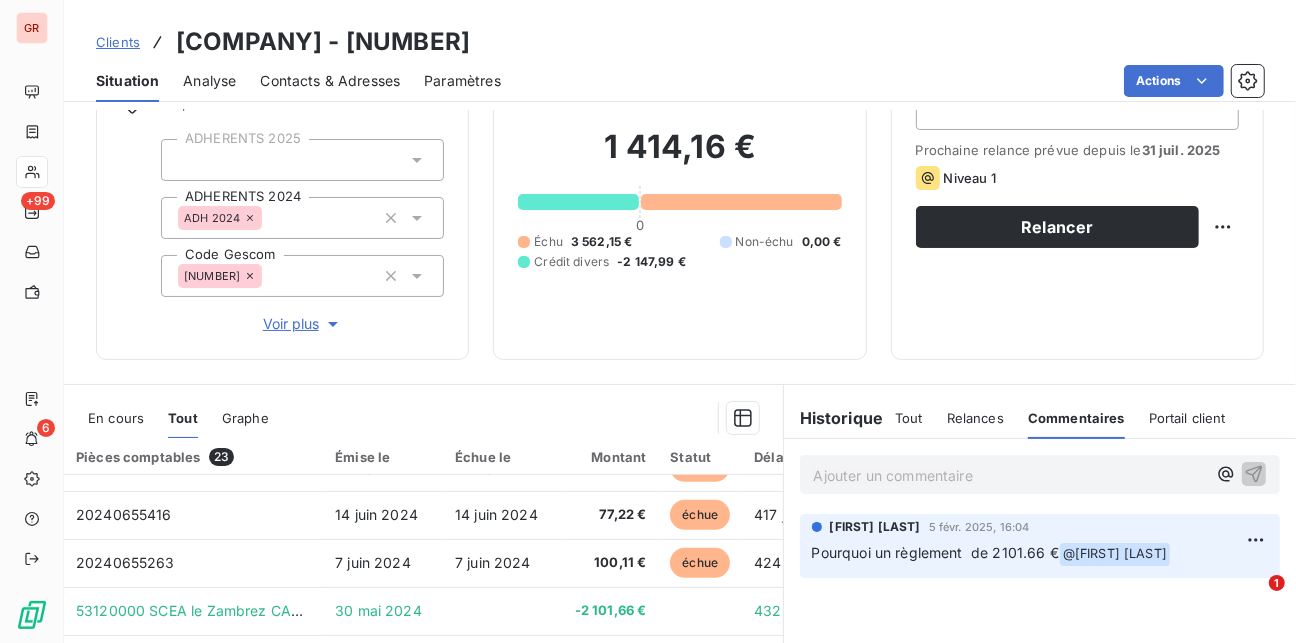 click on "Tout" at bounding box center [909, 418] 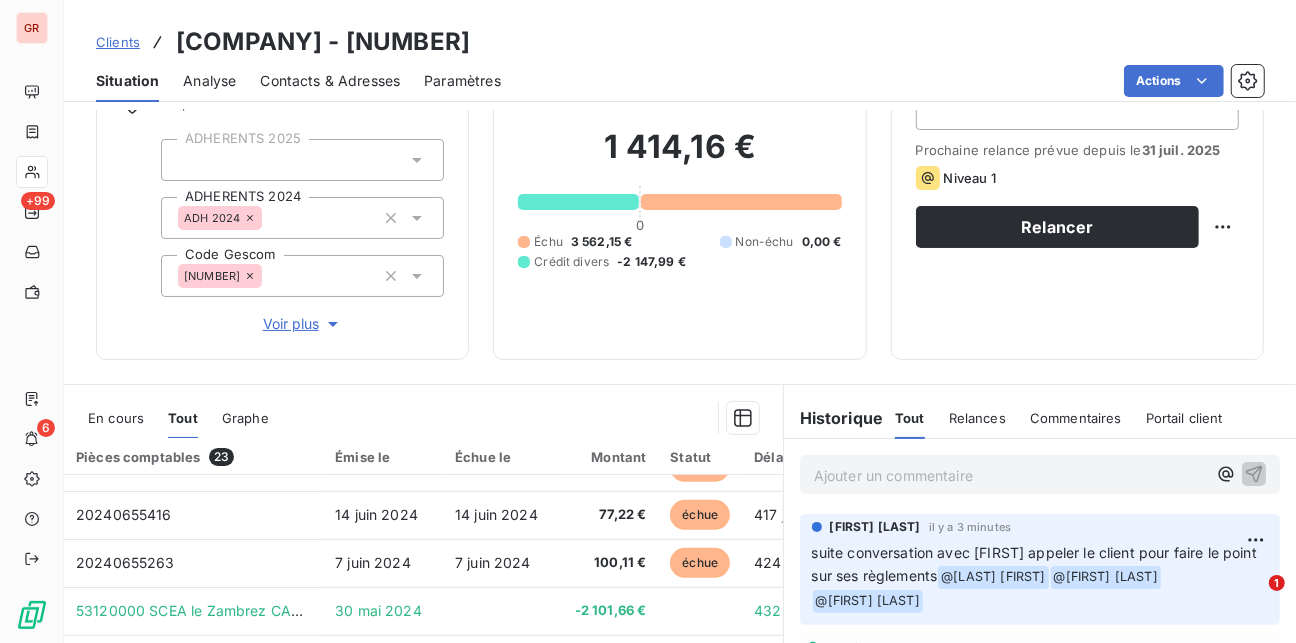 click on "Clients SCEA le Zambrezade - [NUMBER] Situation Analyse Contacts & Adresses Paramètres Actions Informations client Propriétés Client ADHERENTS [YEAR] ADHERENTS [YEAR] ADH [YEAR] Code Gescom [NUMBER] Voir plus Encours client   [PRICE] [CURRENCY] [NUMBER] Échu [PRICE] [CURRENCY] Non-échu [PRICE] [CURRENCY]   Crédit divers [PRICE] [CURRENCY] Relance Plan de relance Relance en attente Prochaine relance prévue depuis le  31 juil. [YEAR] Niveau 1 Relancer En cours Tout Graphe Pièces comptables 23 Émise le Échue le Montant Statut Délai   Retard   [NUMBER] [DATE] [DATE] [PRICE] [CURRENCY] échue 49 j +49 j [NUMBER] [DATE] [DATE] [PRICE] [CURRENCY] échue 78 j +78 j [NUMBER] [DATE] [DATE] [PRICE] [CURRENCY] payée [NUMBER] [DATE] [DATE] [PRICE] [CURRENCY] payée [NUMBER] [DATE] [DATE] [PRICE] [CURRENCY] payée [NUMBER] [DATE] [DATE] [PRICE] [CURRENCY] payée [NUMBER] [DATE] [DATE] [PRICE] [CURRENCY] payée payée 25" at bounding box center (680, 321) 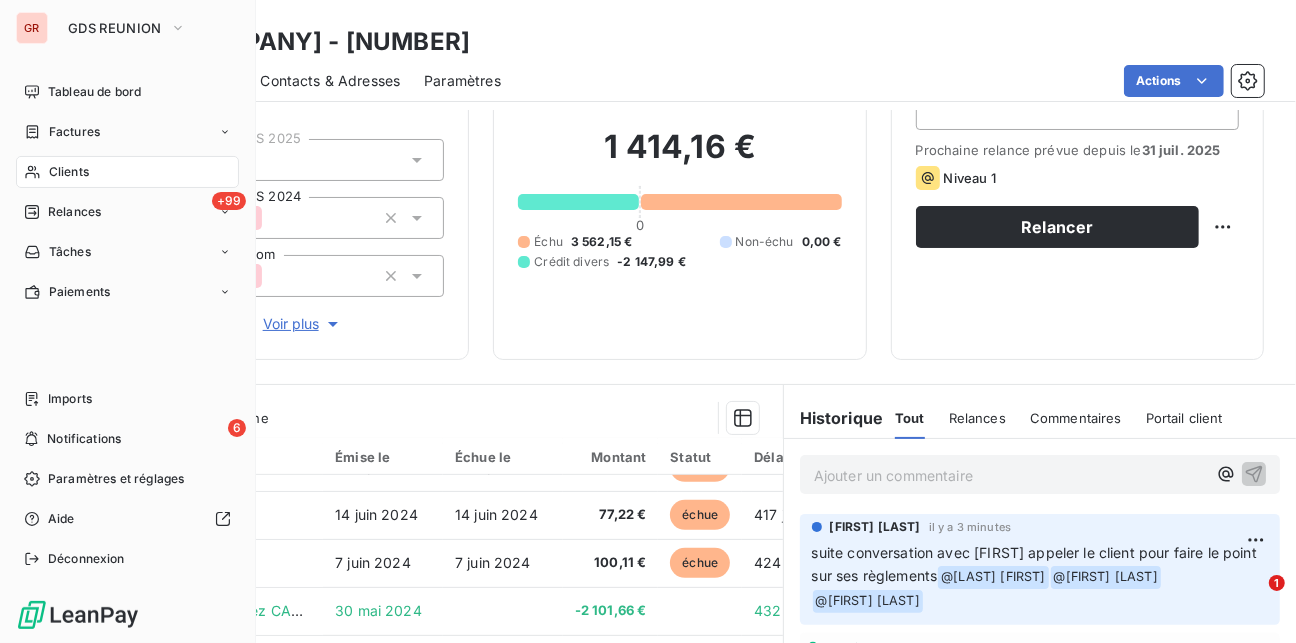 click on "Clients" at bounding box center [69, 172] 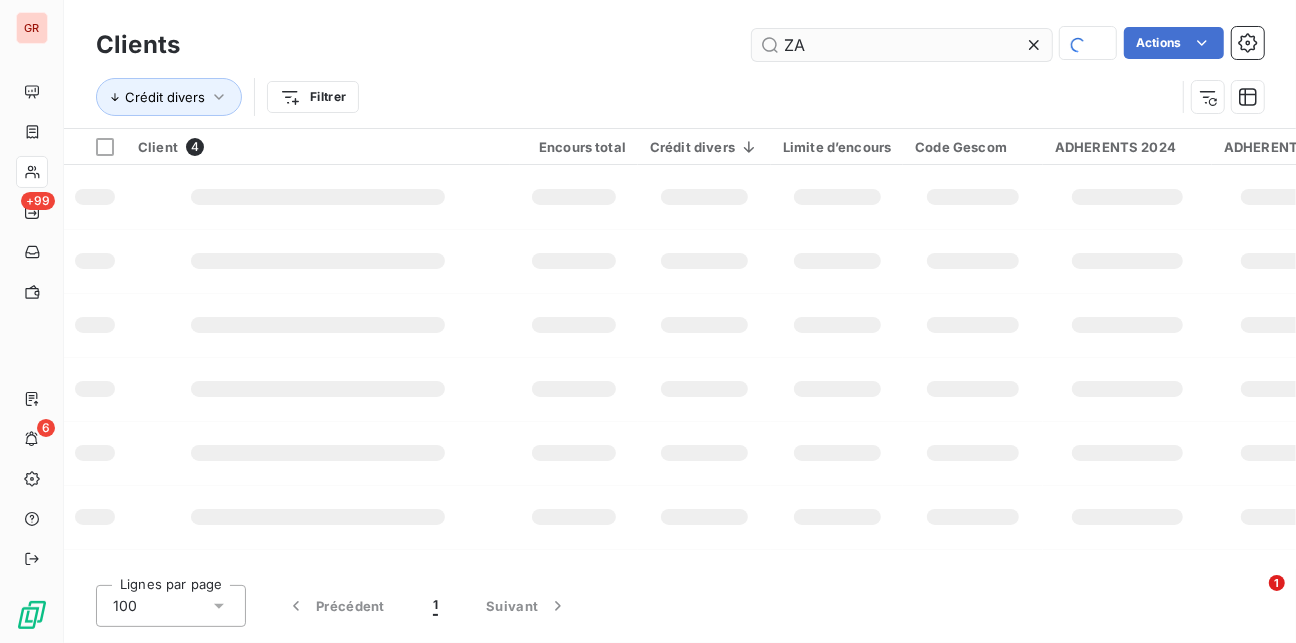 type on "Z" 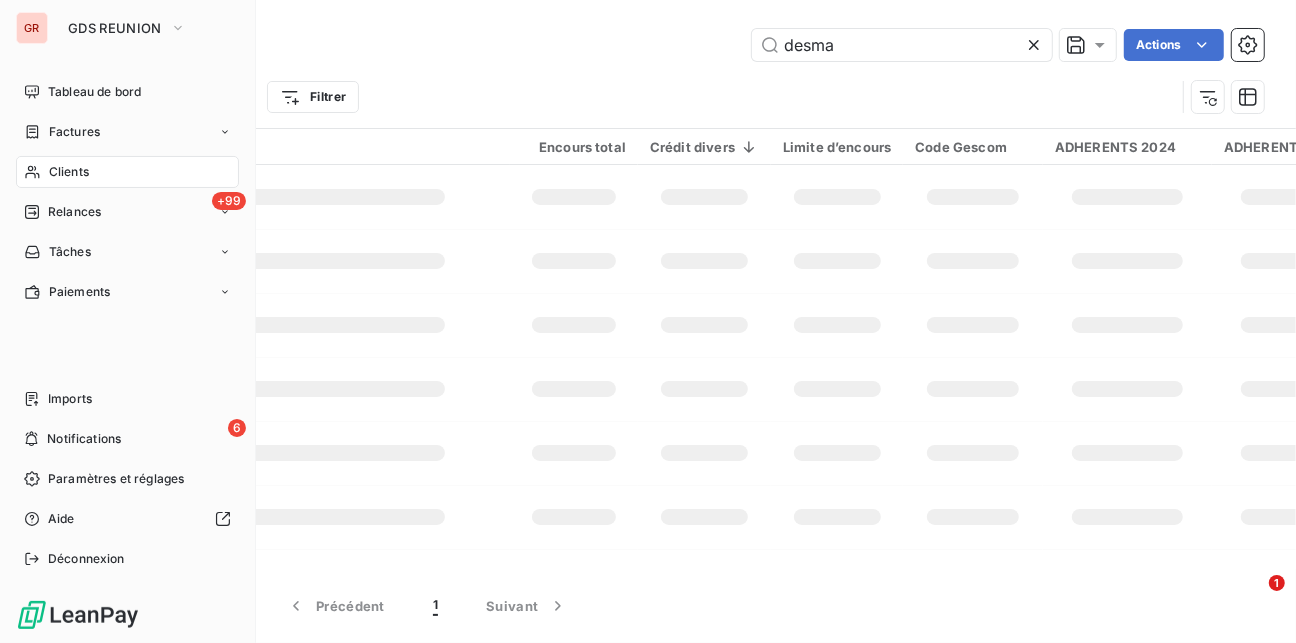 click on "Clients" at bounding box center (69, 172) 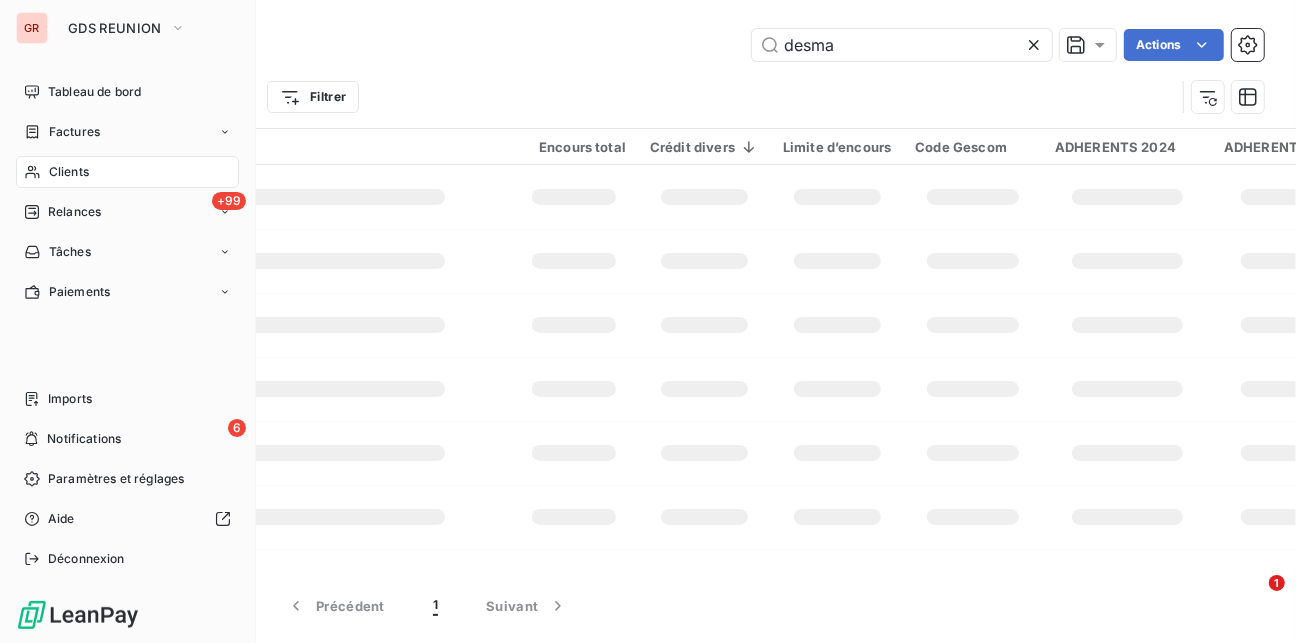 click on "Clients" at bounding box center [69, 172] 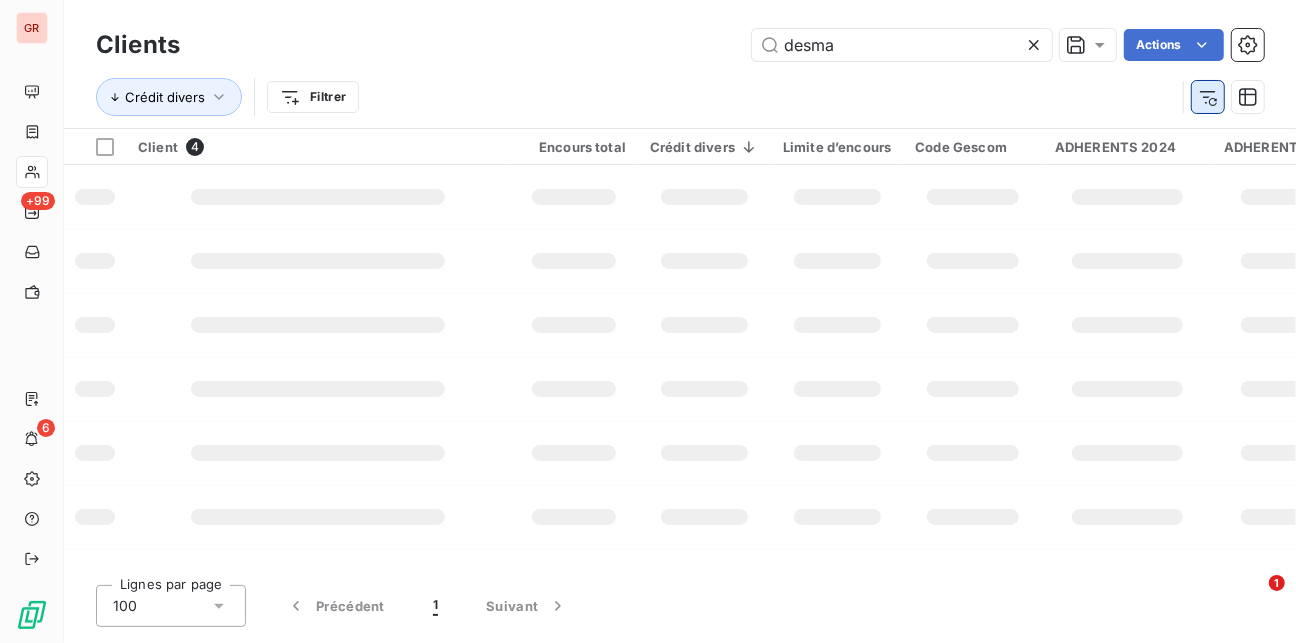 click 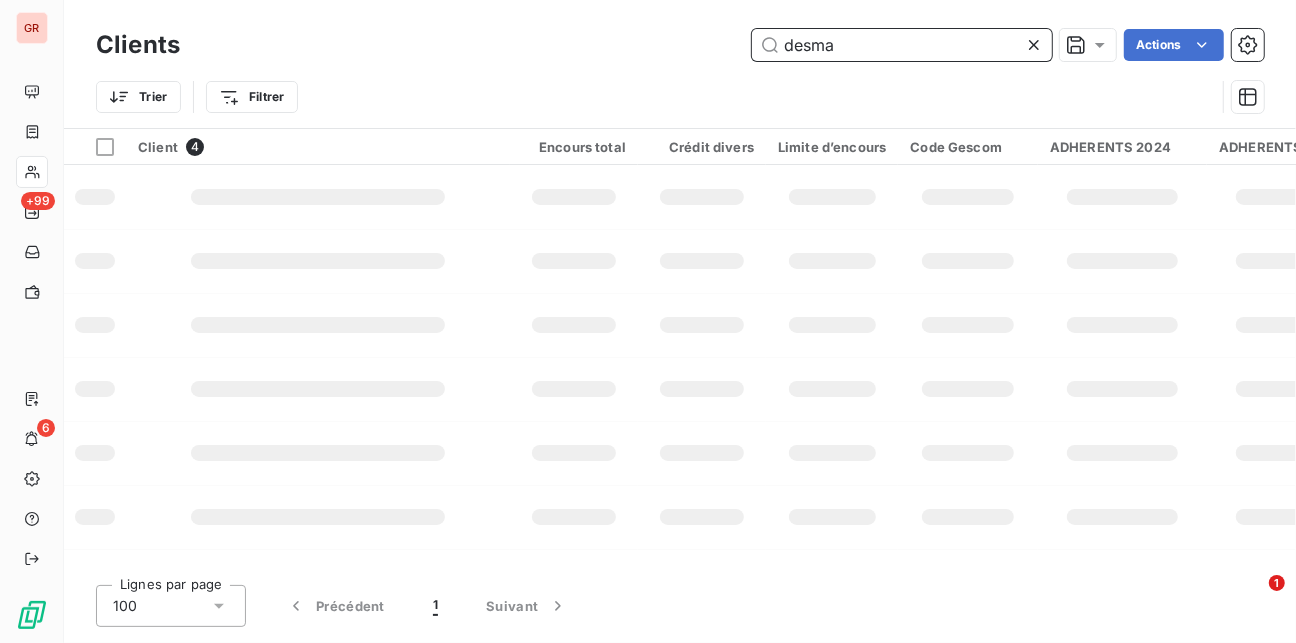 click on "desma" at bounding box center [902, 45] 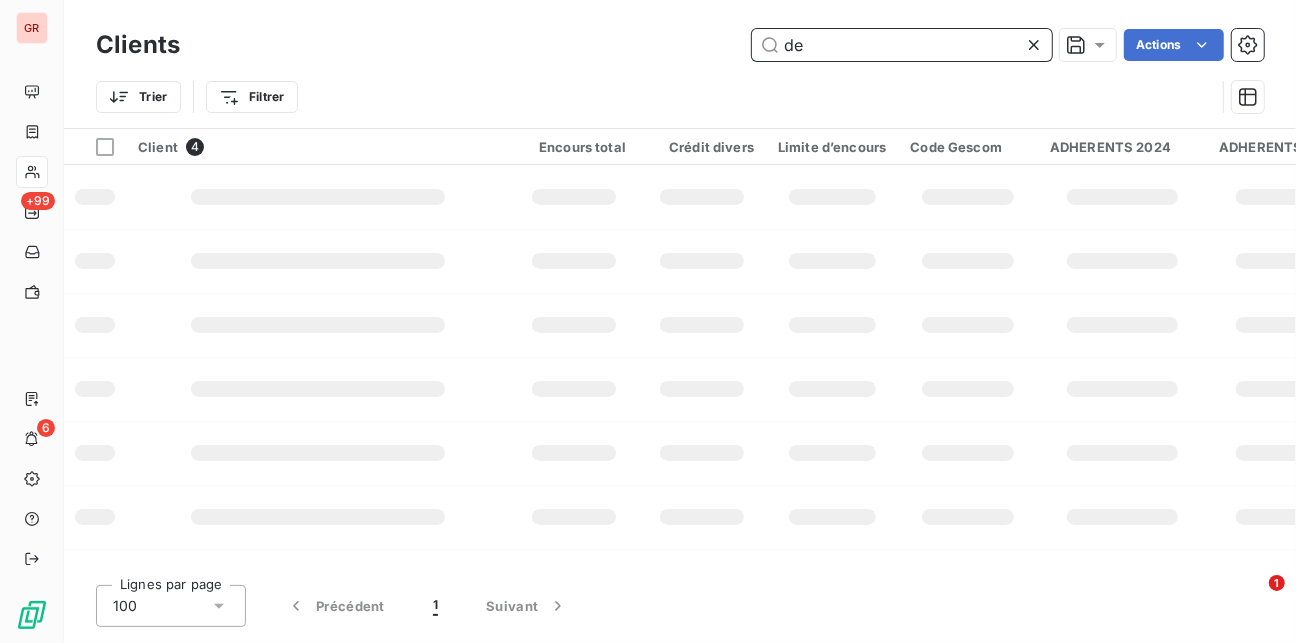 type on "d" 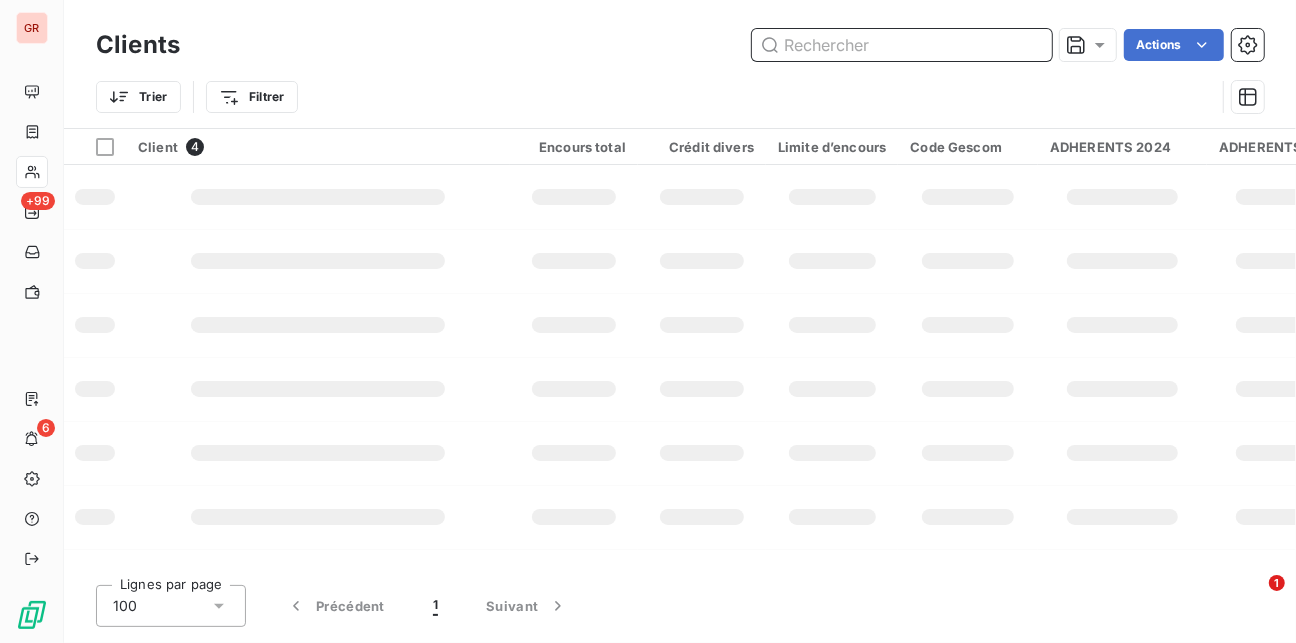 type on "d" 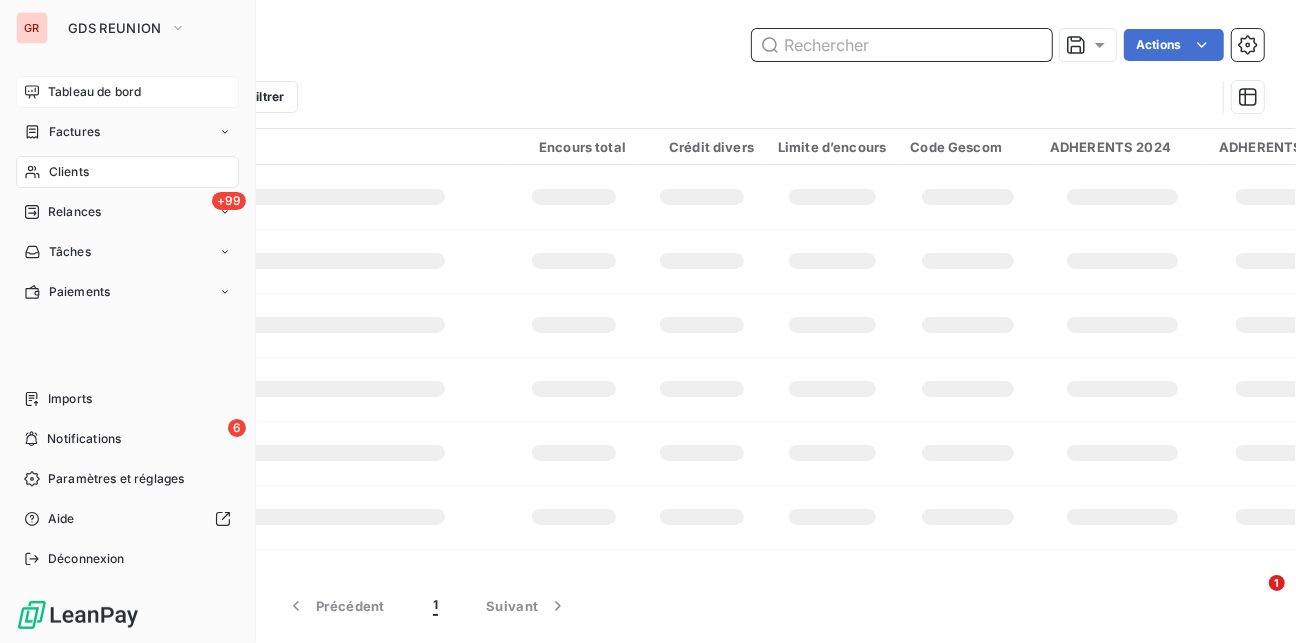 type 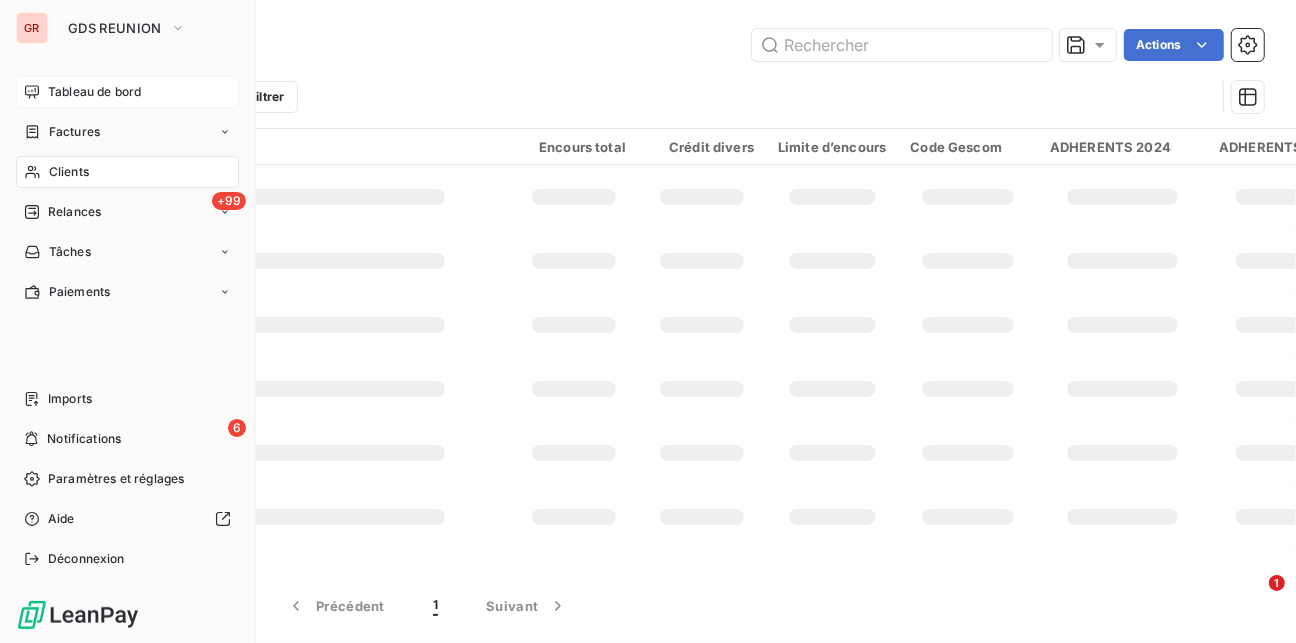 click on "Tableau de bord" at bounding box center [94, 92] 